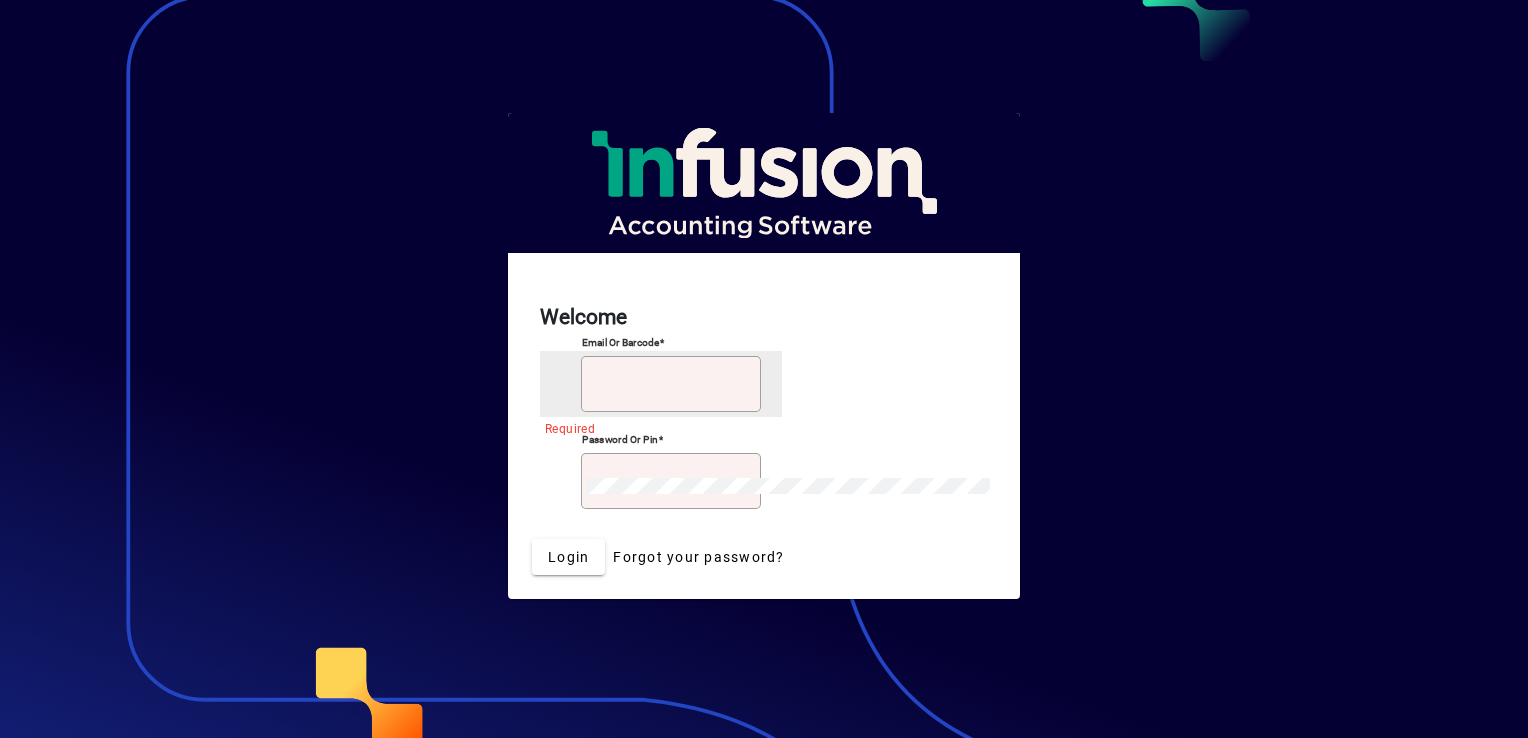 scroll, scrollTop: 0, scrollLeft: 0, axis: both 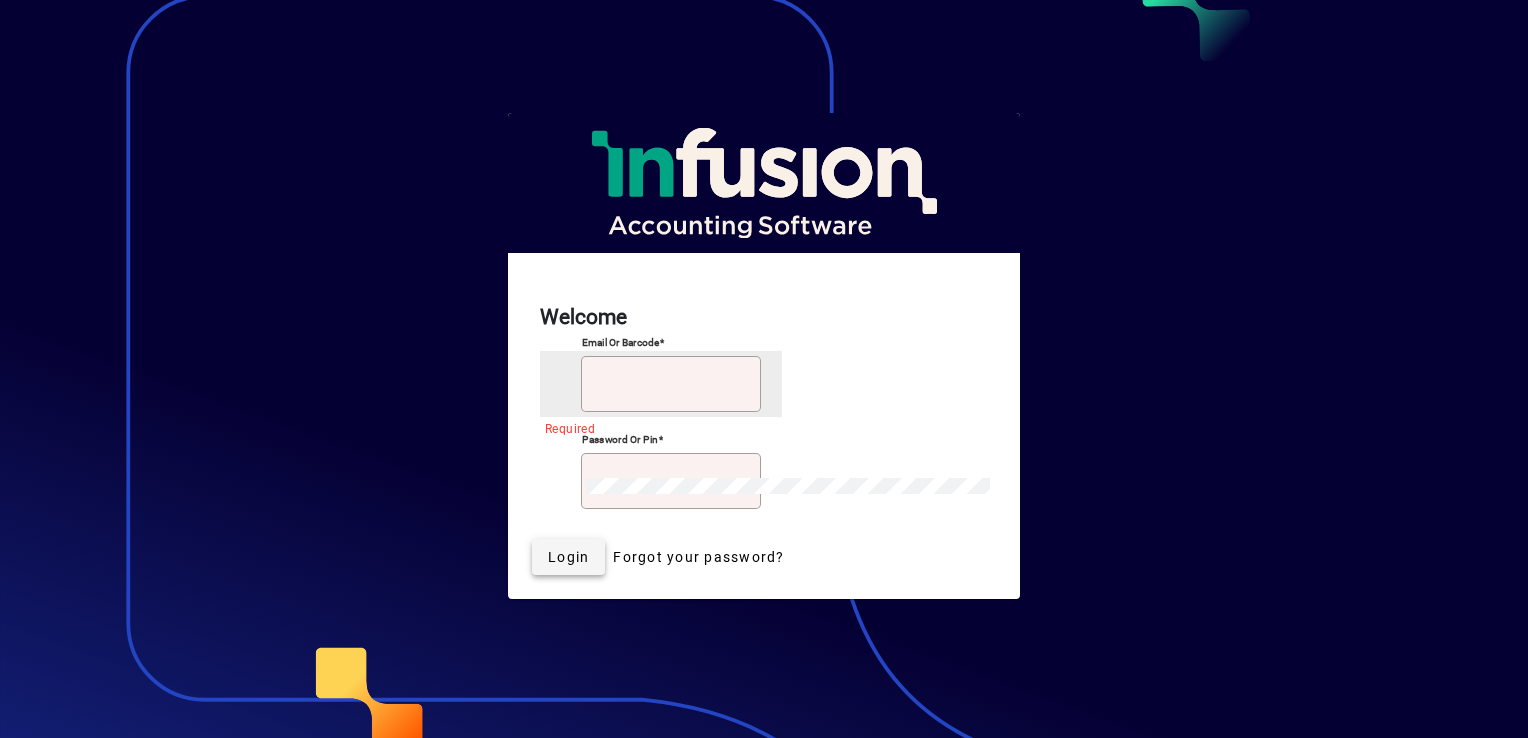 type on "**********" 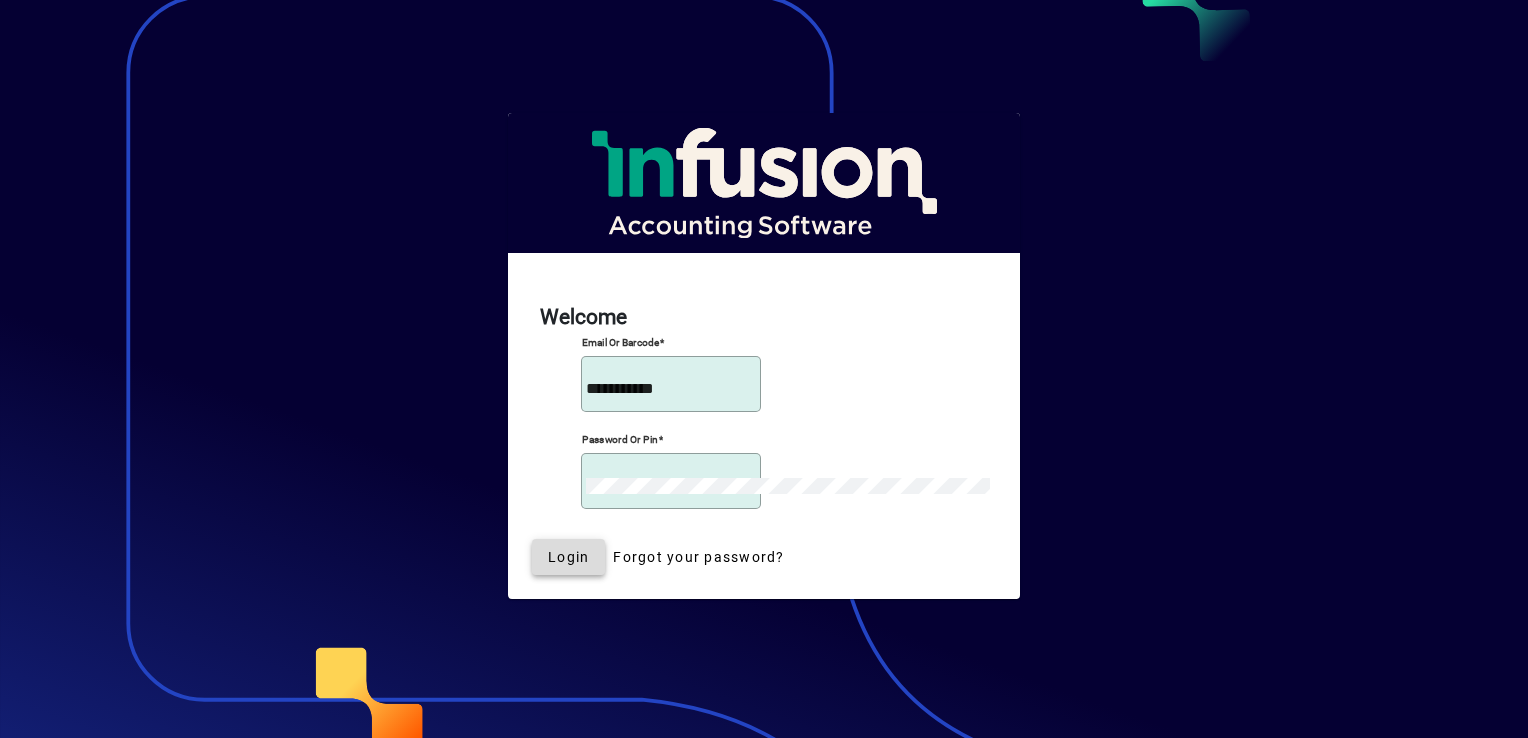 click on "Login" at bounding box center [568, 557] 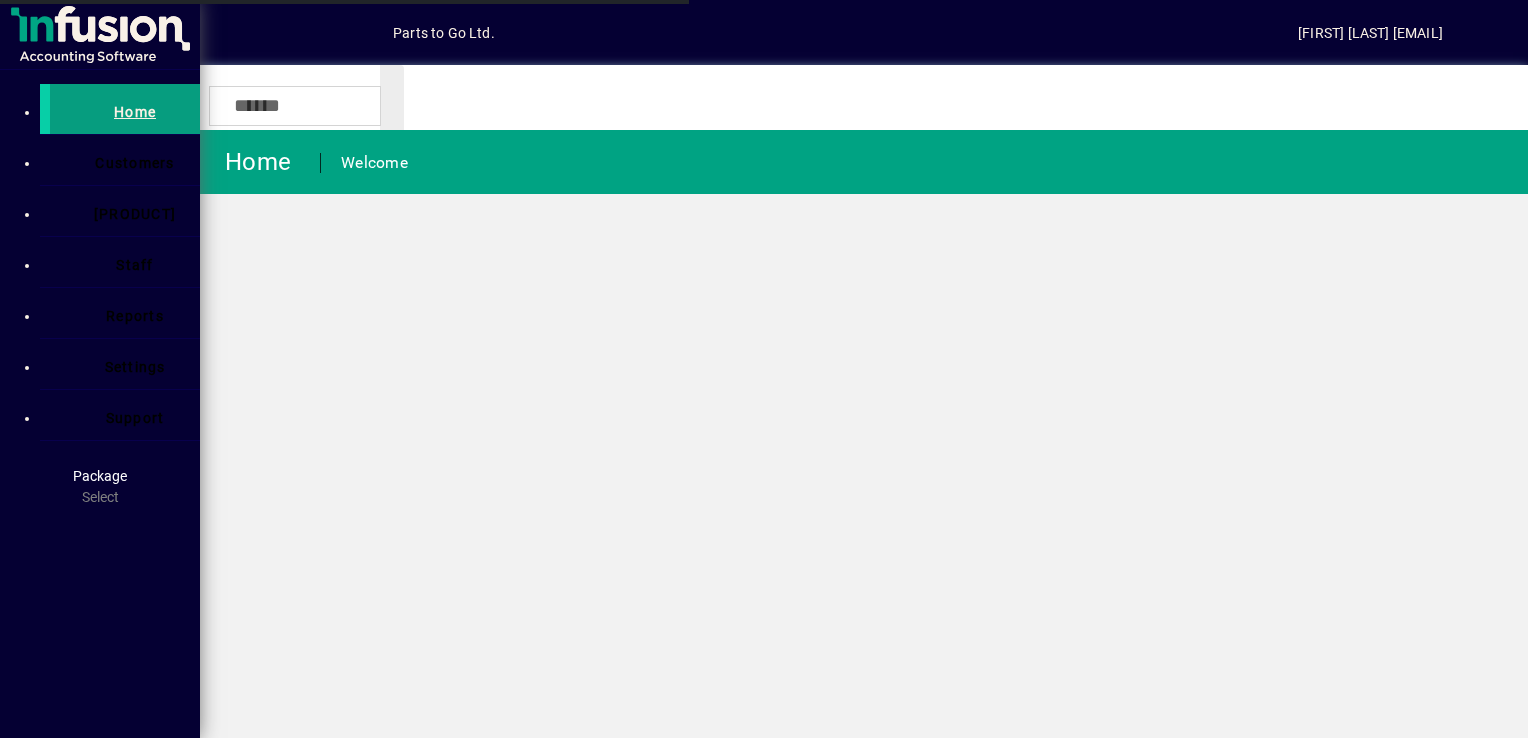 scroll, scrollTop: 0, scrollLeft: 0, axis: both 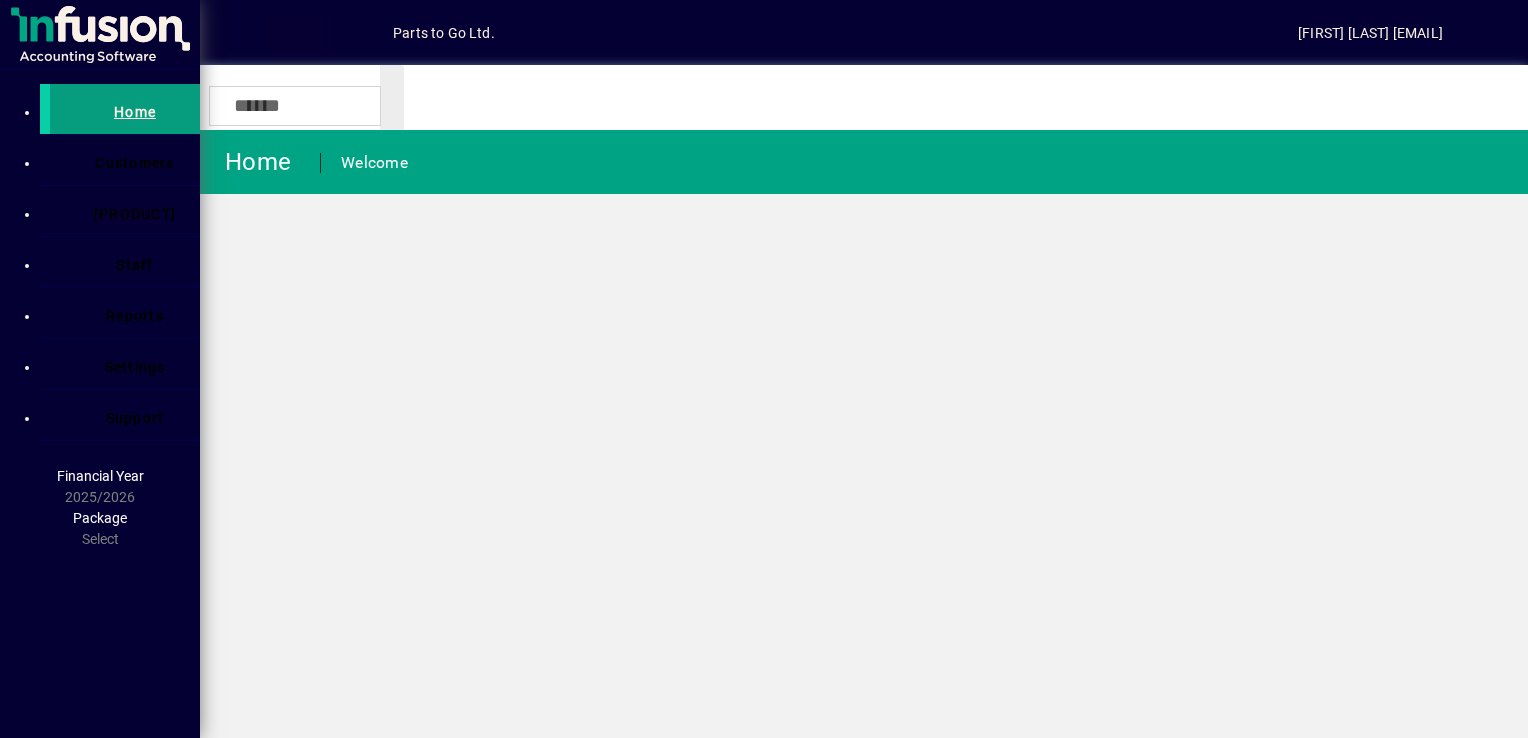 click at bounding box center [297, 33] 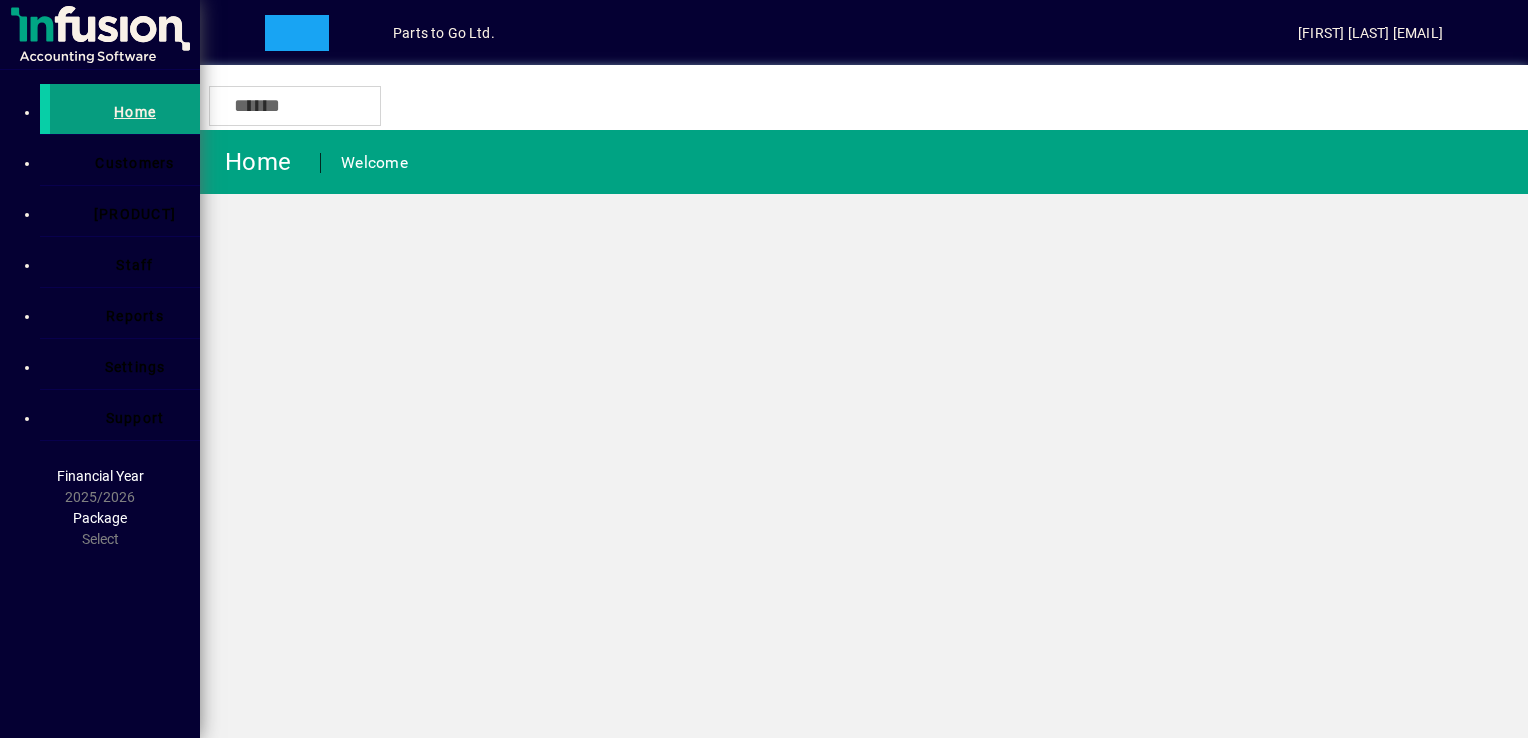 click on "Invoice" at bounding box center [320, 198] 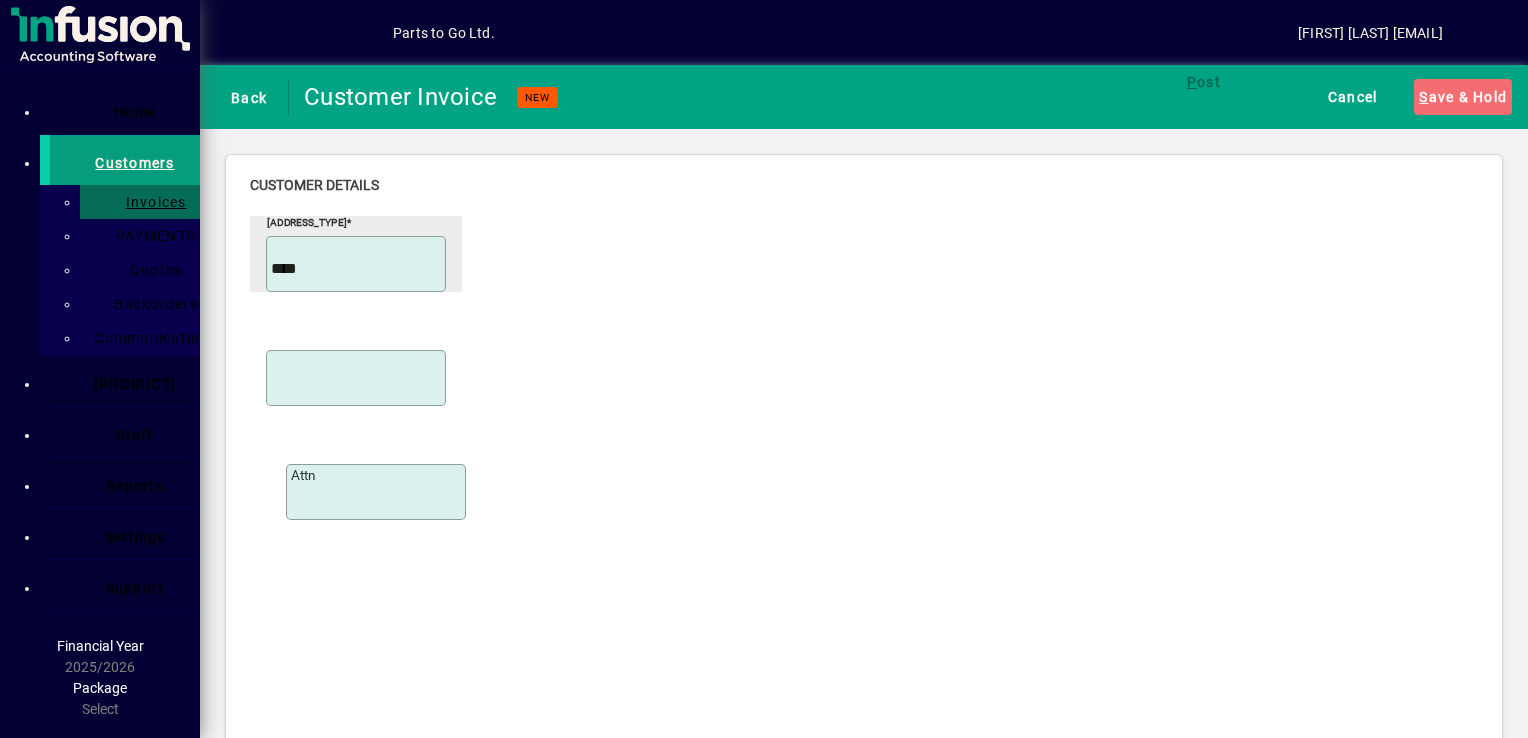 type on "****" 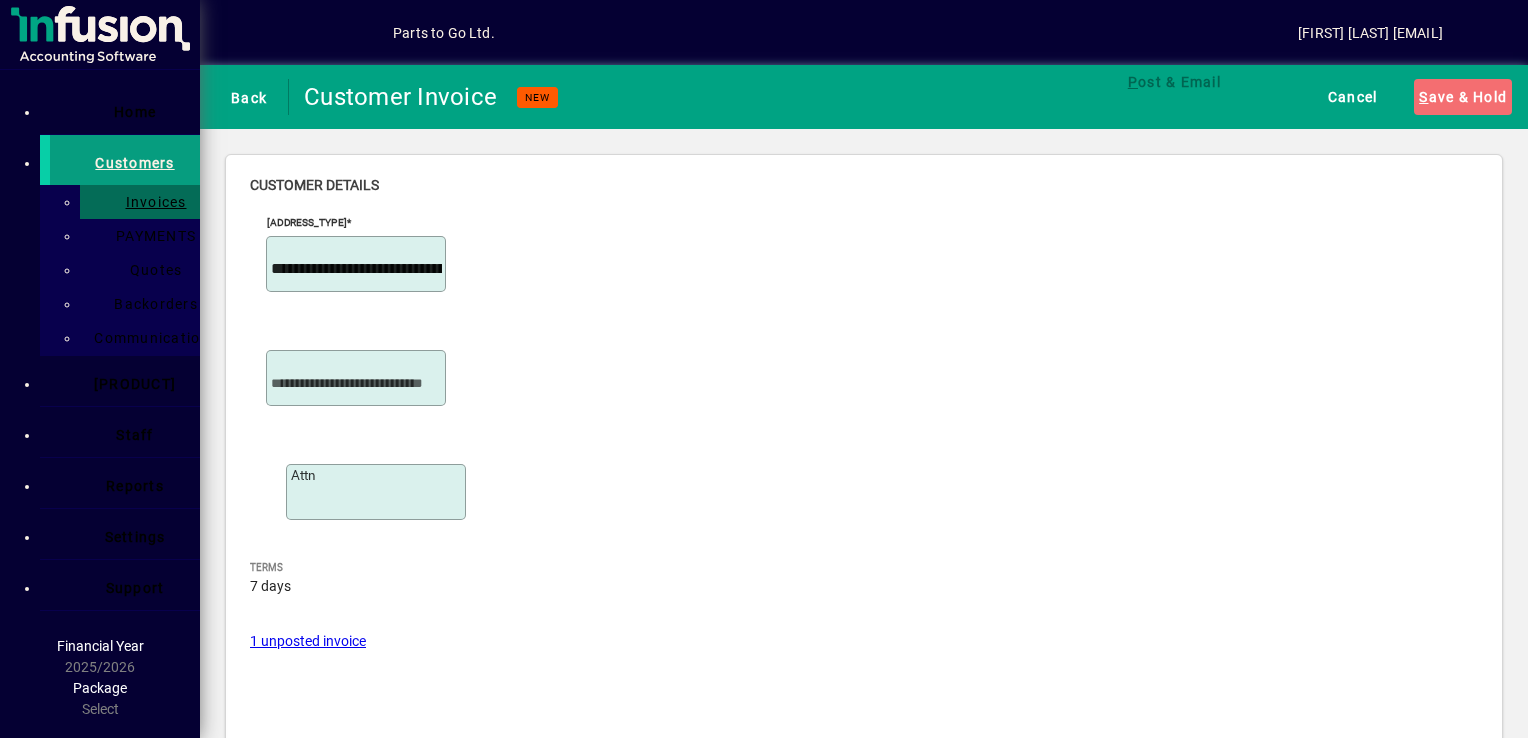 scroll, scrollTop: 5, scrollLeft: 0, axis: vertical 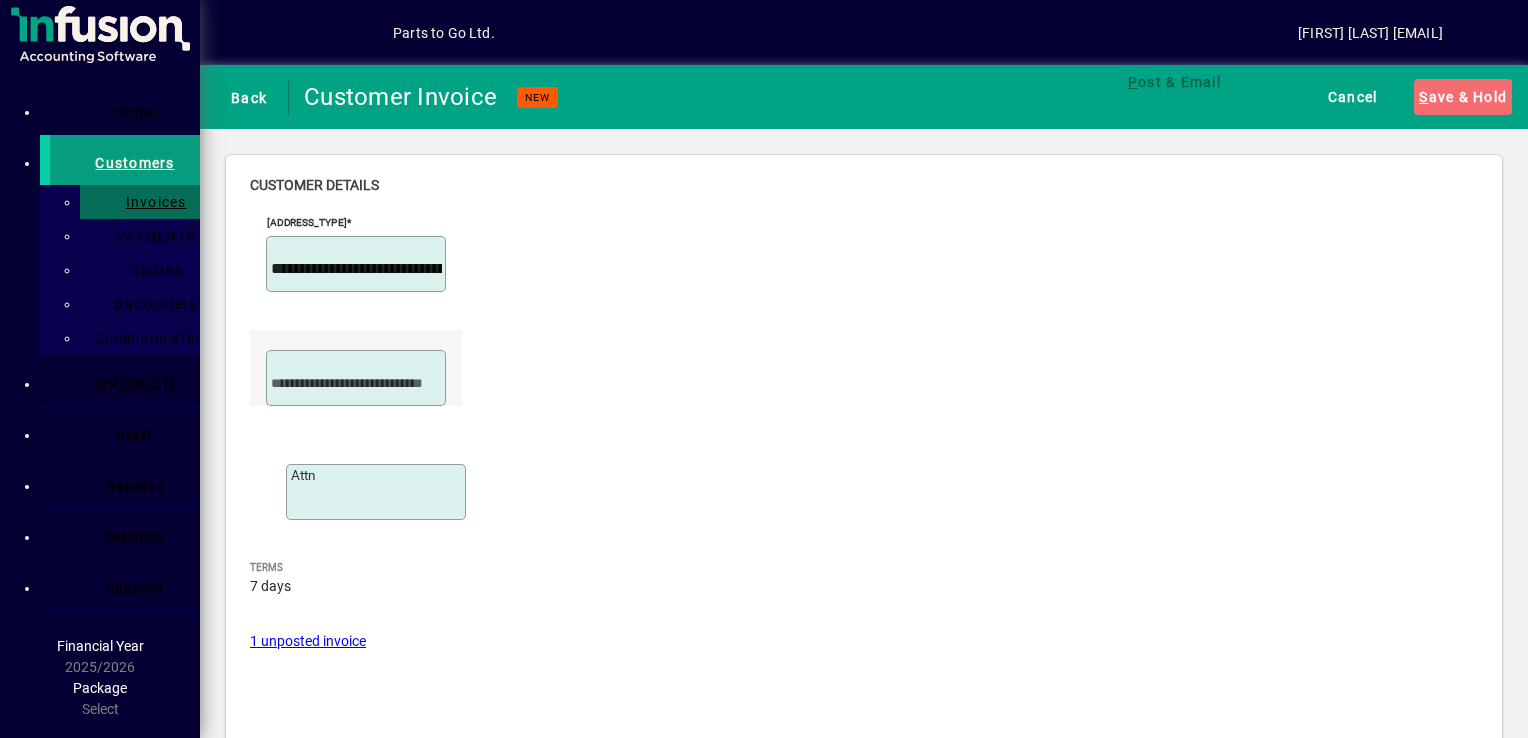 click at bounding box center [358, 383] 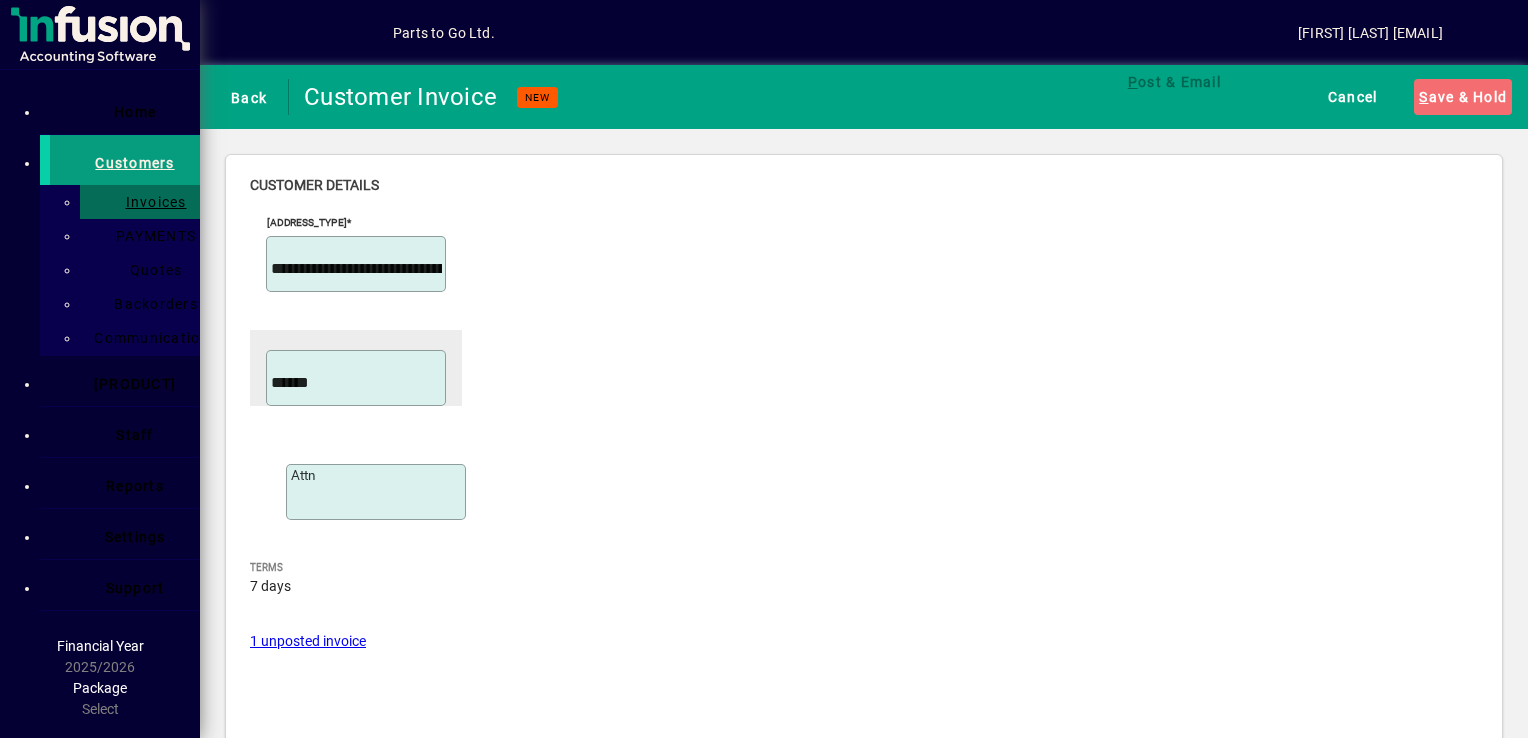 scroll, scrollTop: 605, scrollLeft: 0, axis: vertical 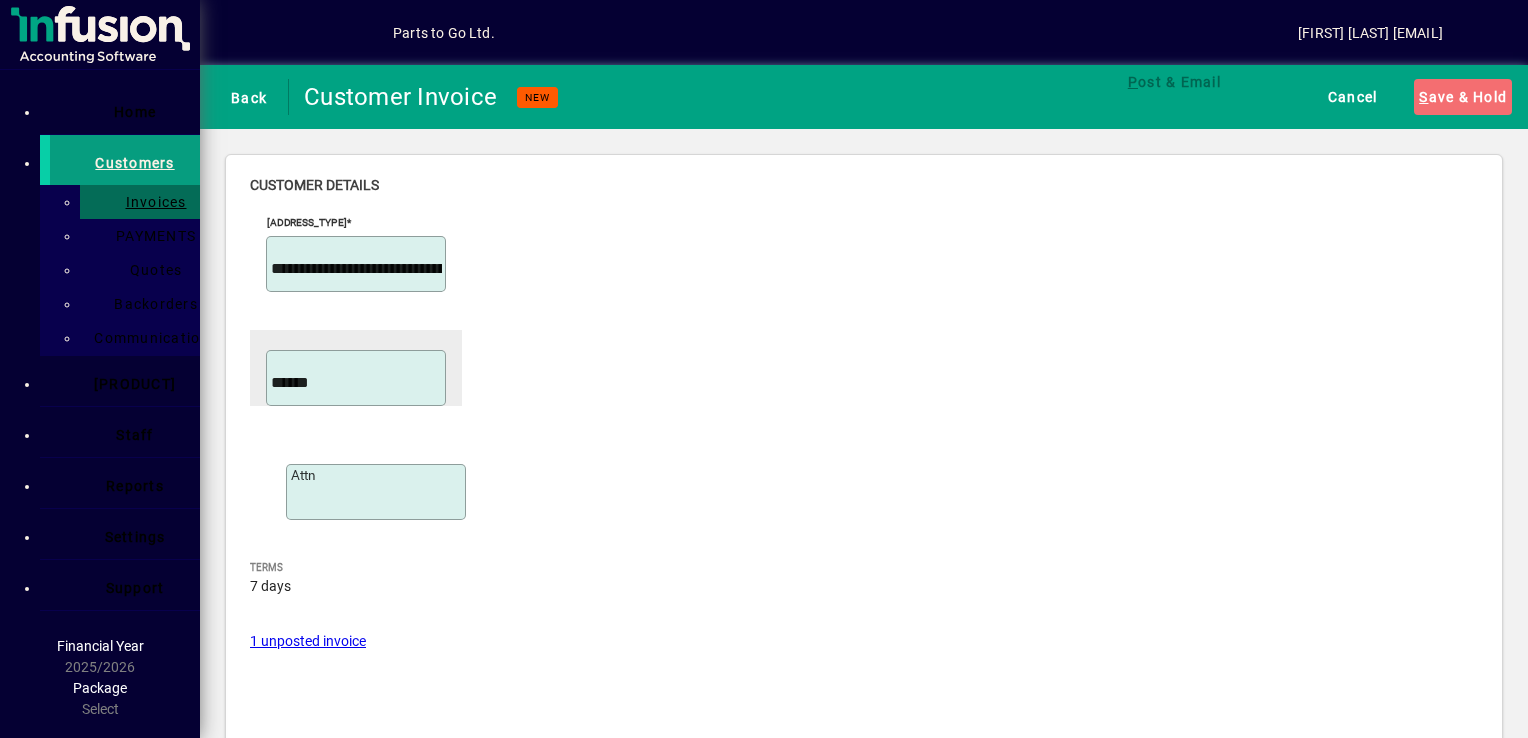 type on "*****" 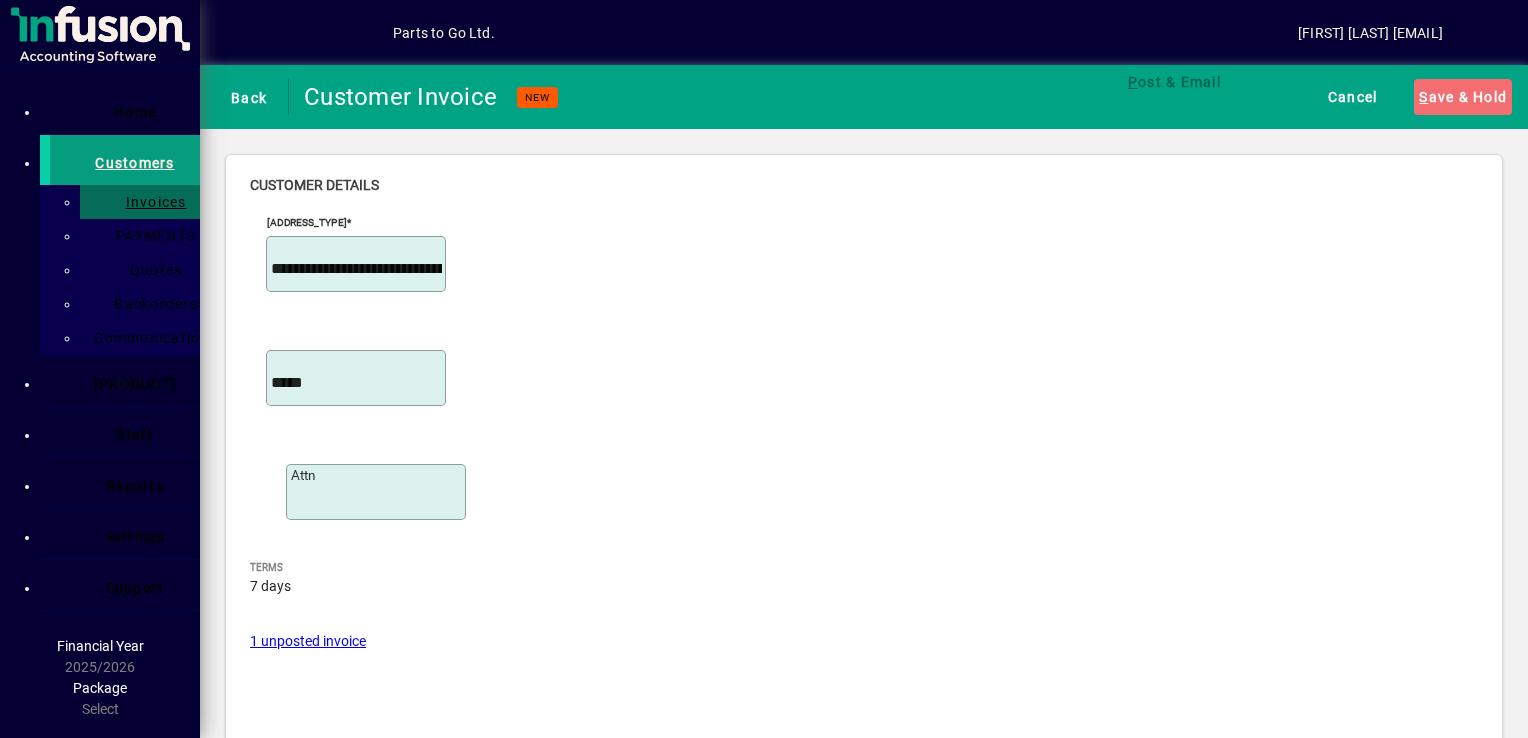 click on "Order number" at bounding box center [314, 3614] 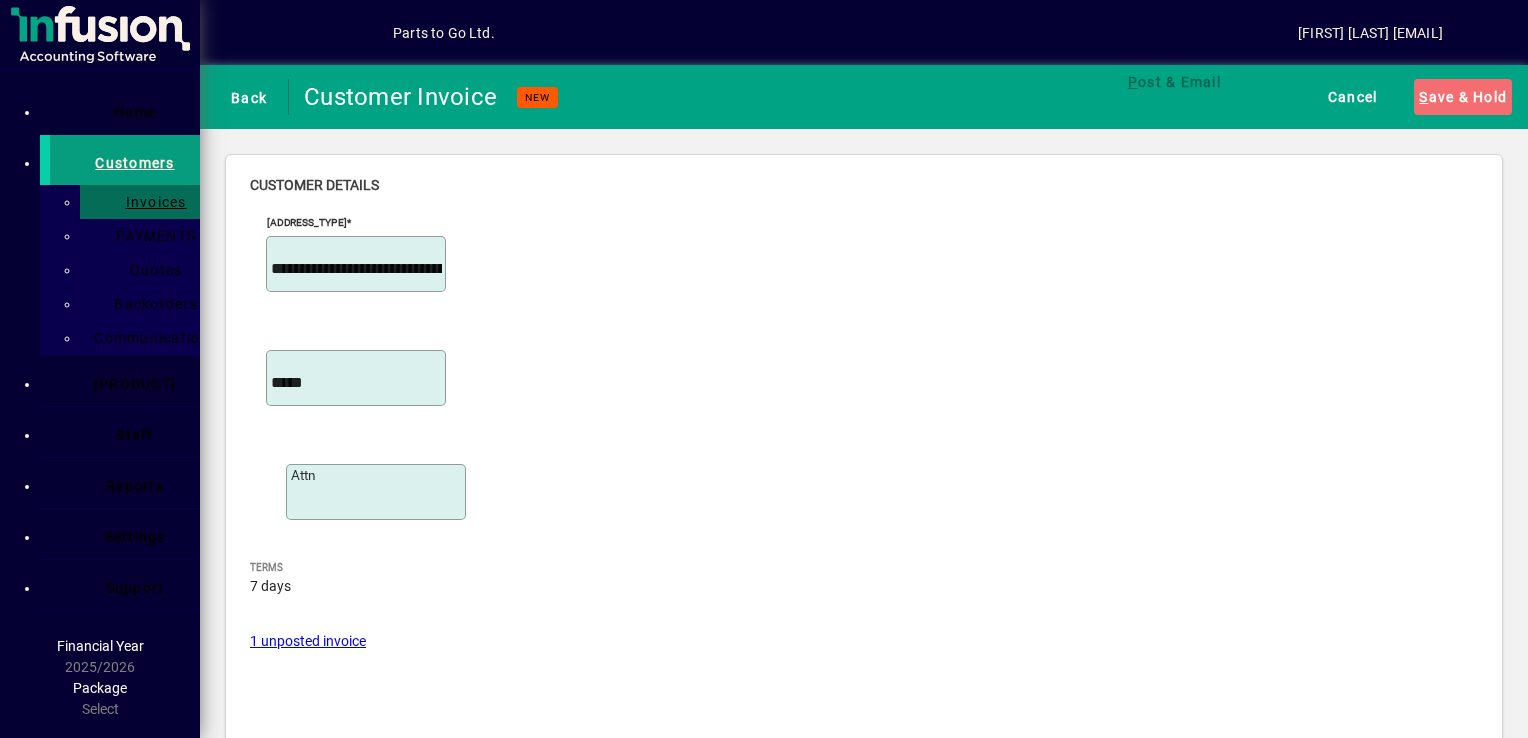scroll, scrollTop: 804, scrollLeft: 0, axis: vertical 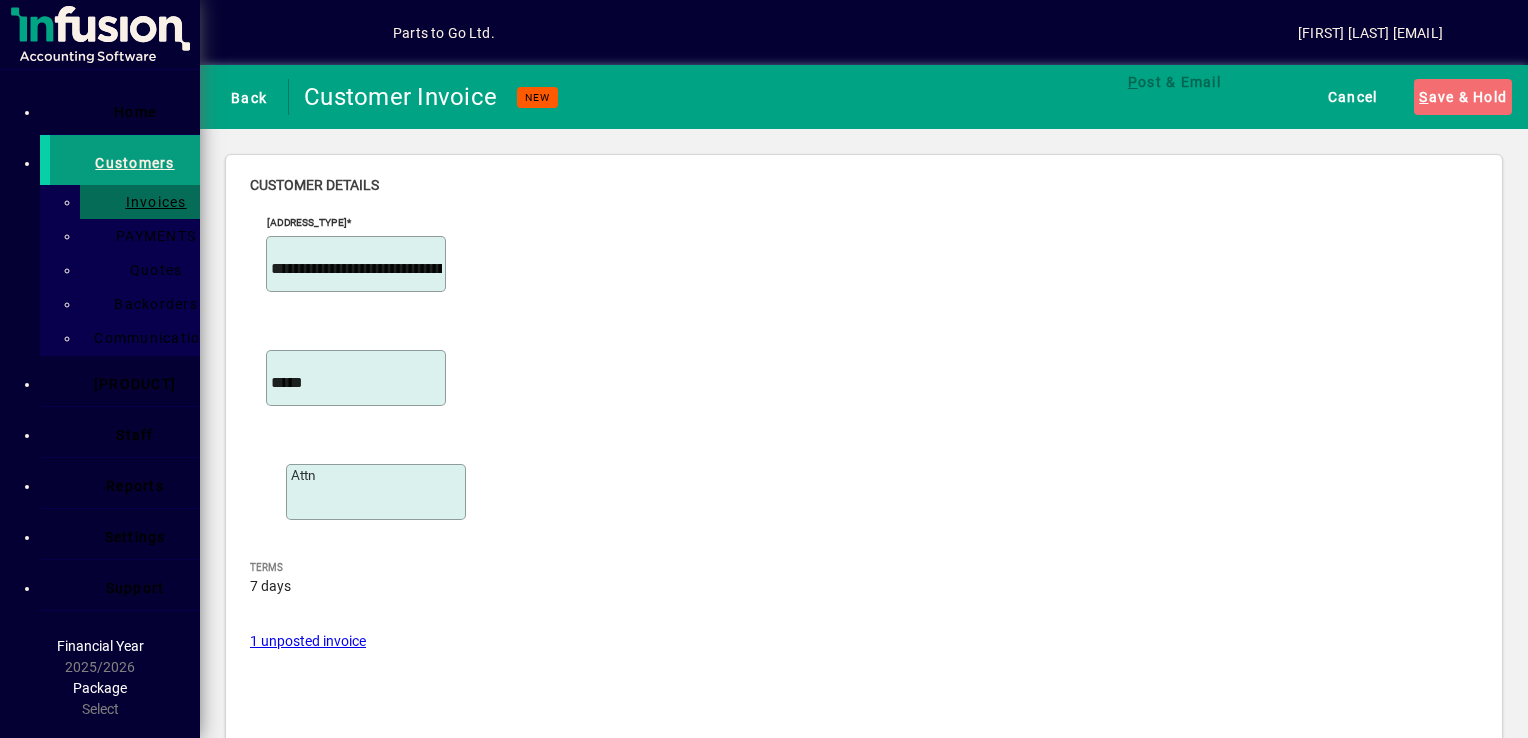 click on "Product" at bounding box center [951, 3947] 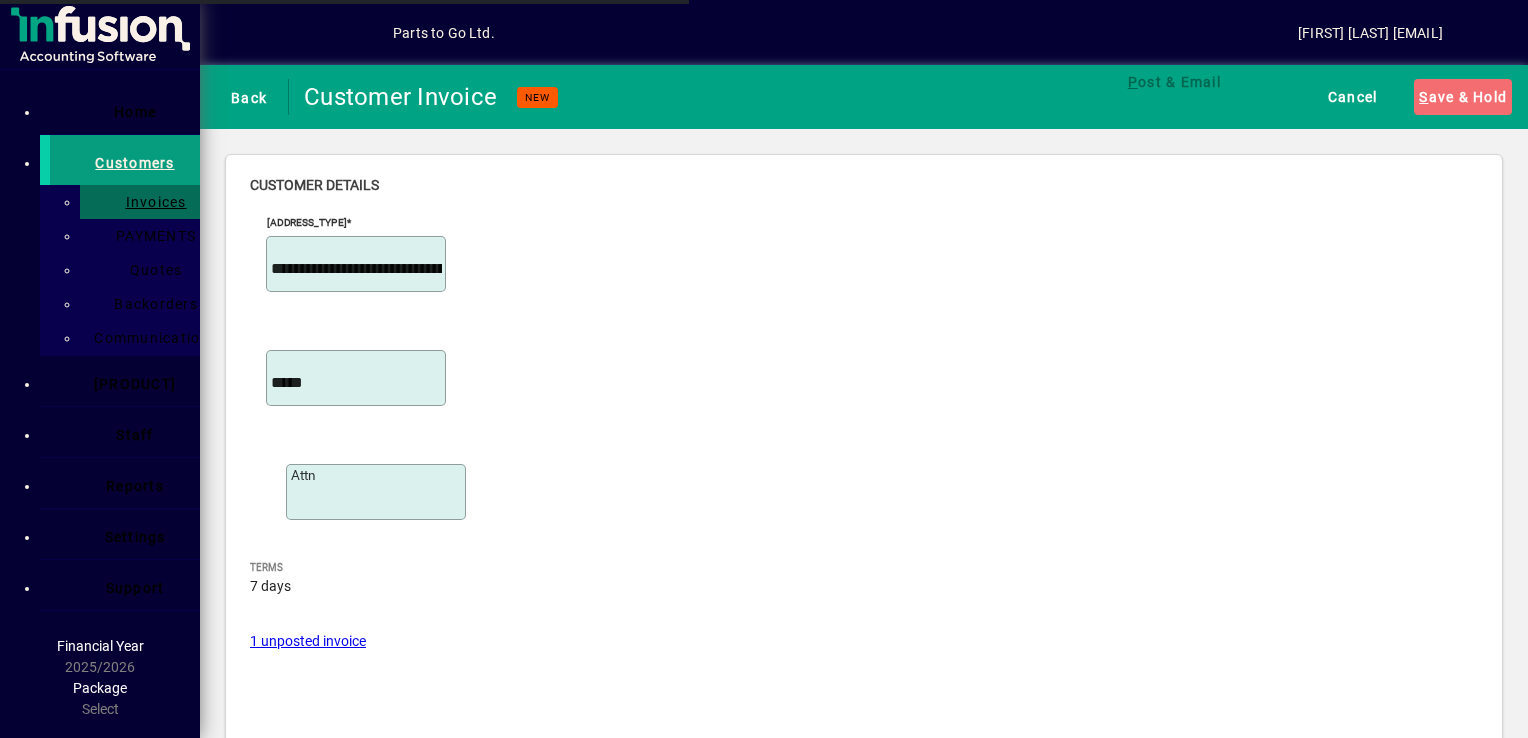 scroll, scrollTop: 63, scrollLeft: 0, axis: vertical 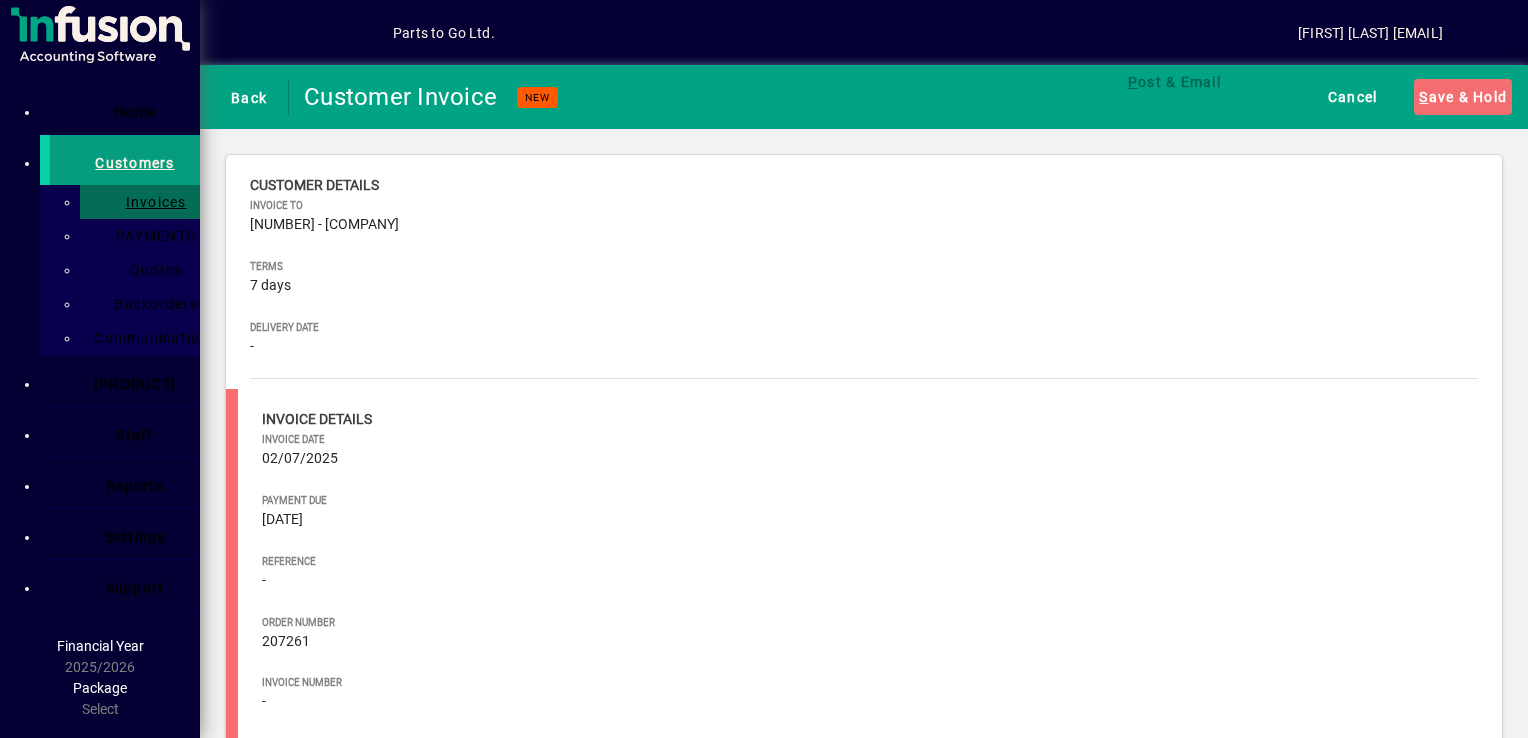 type on "****" 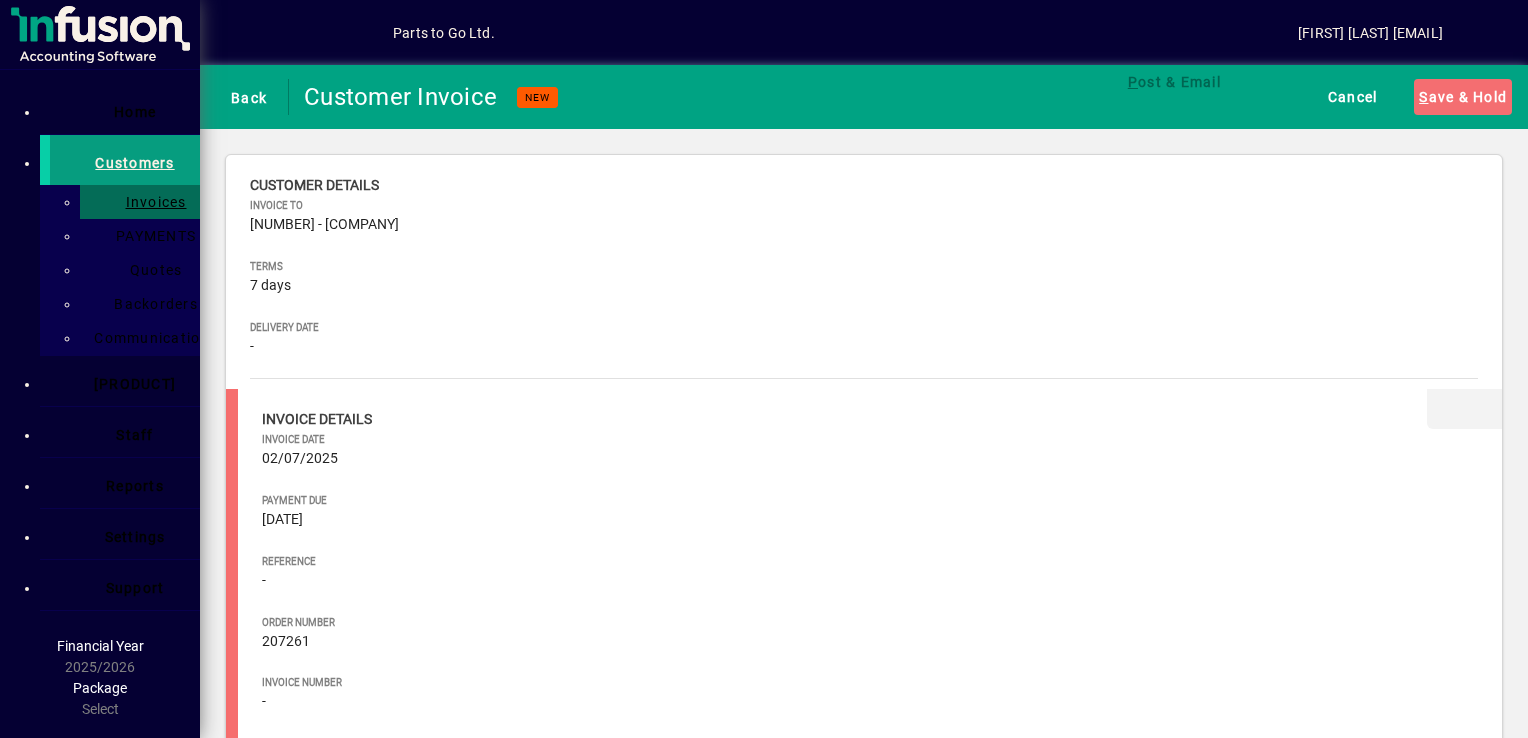 click at bounding box center (1472, 399) 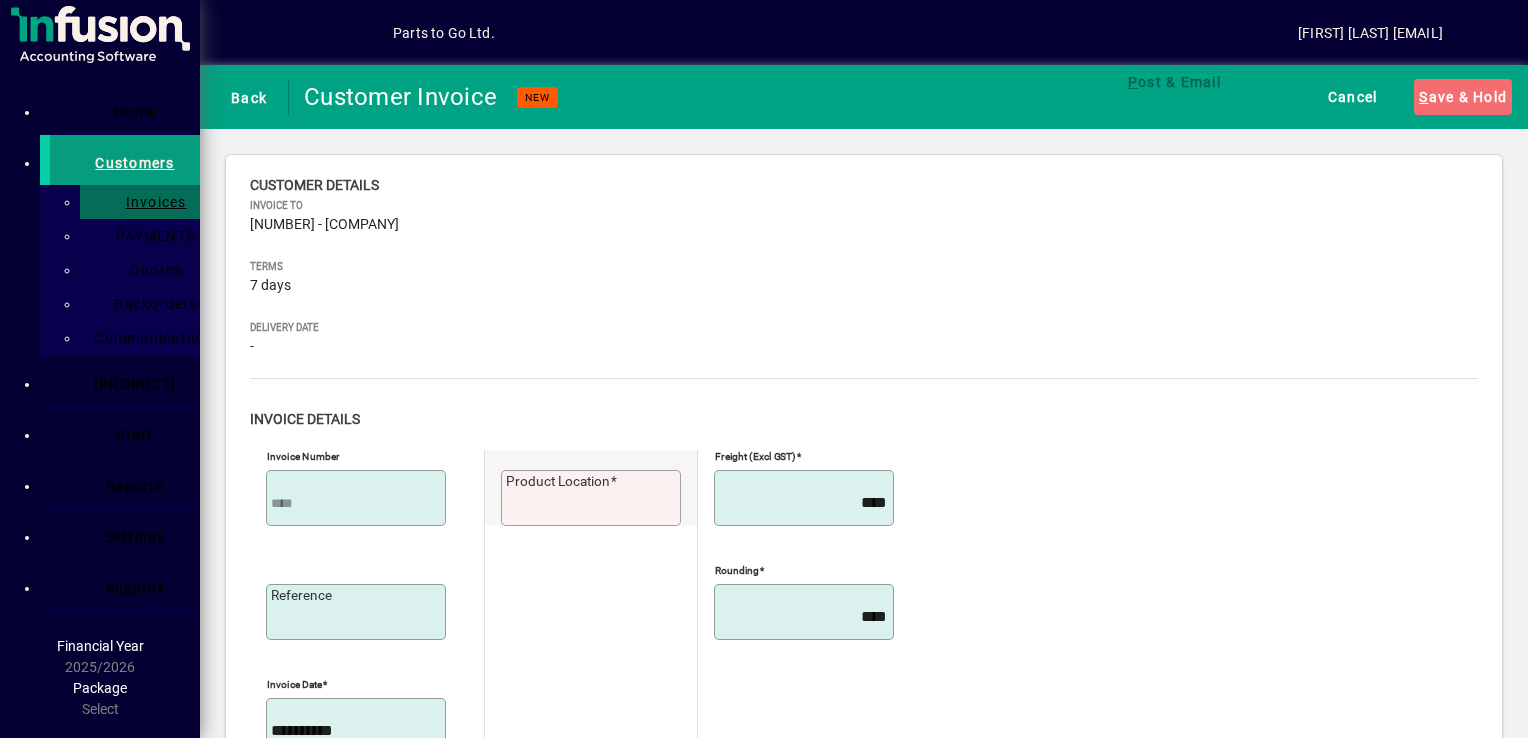 click on "Product location" at bounding box center (591, 498) 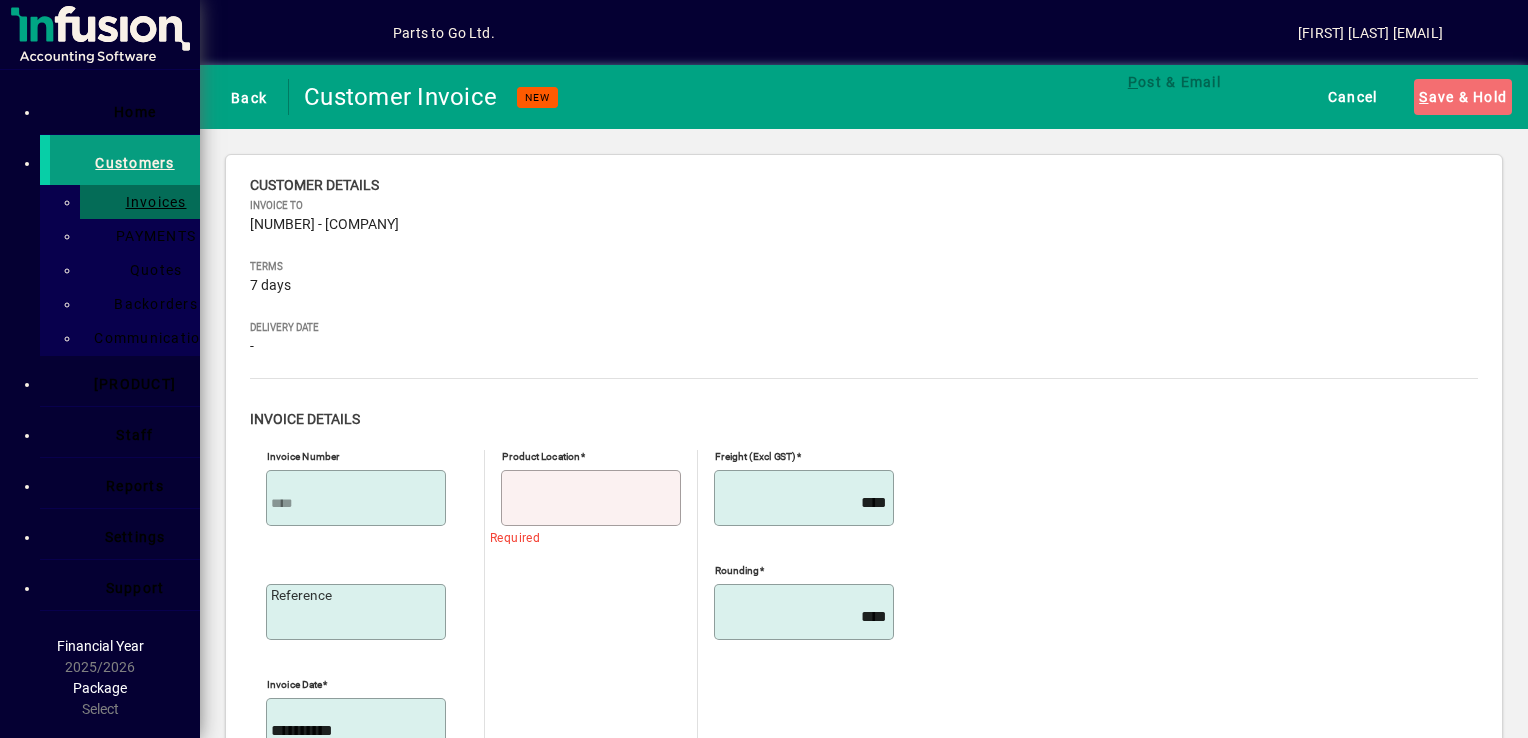 click on "[COMPANY]" at bounding box center (55, 87) 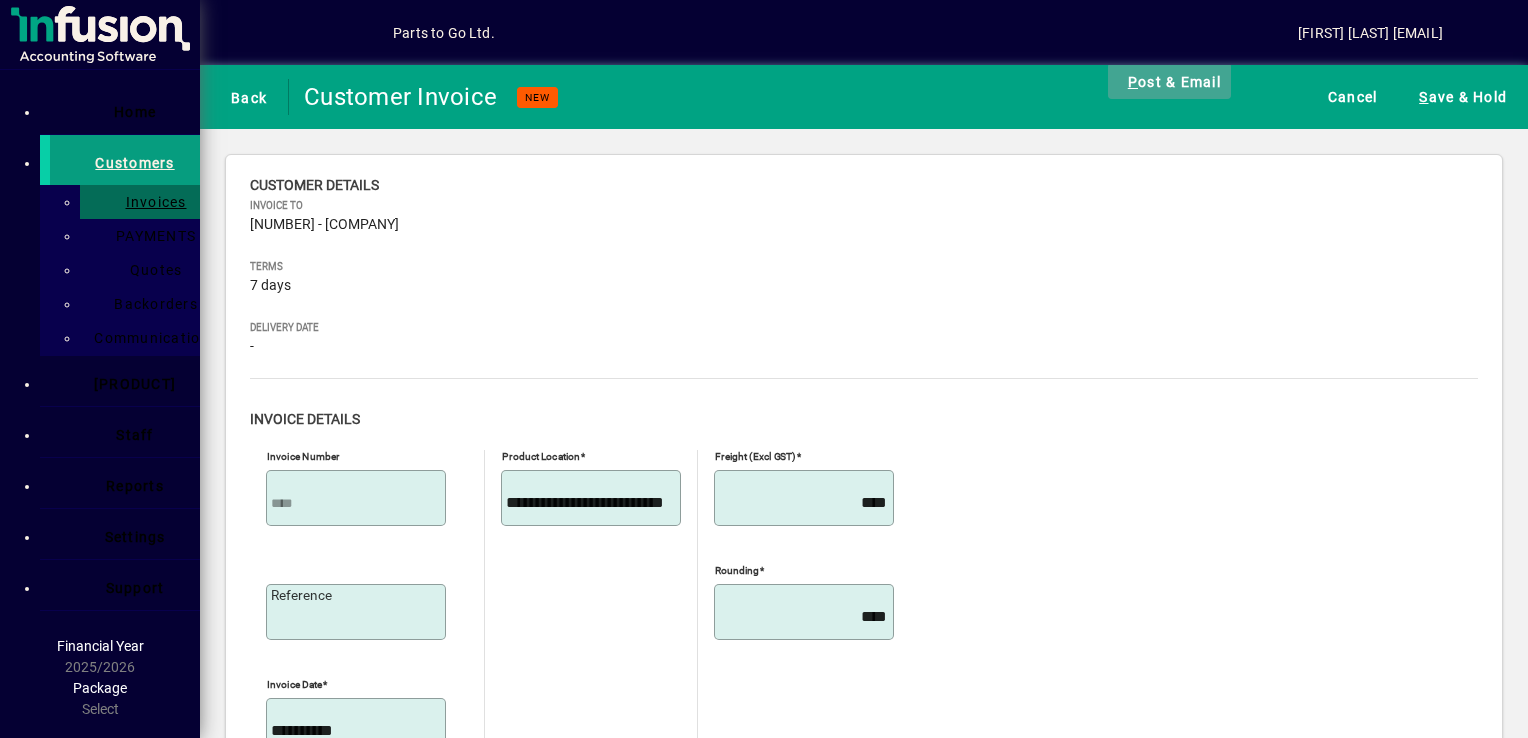 click at bounding box center [1169, 81] 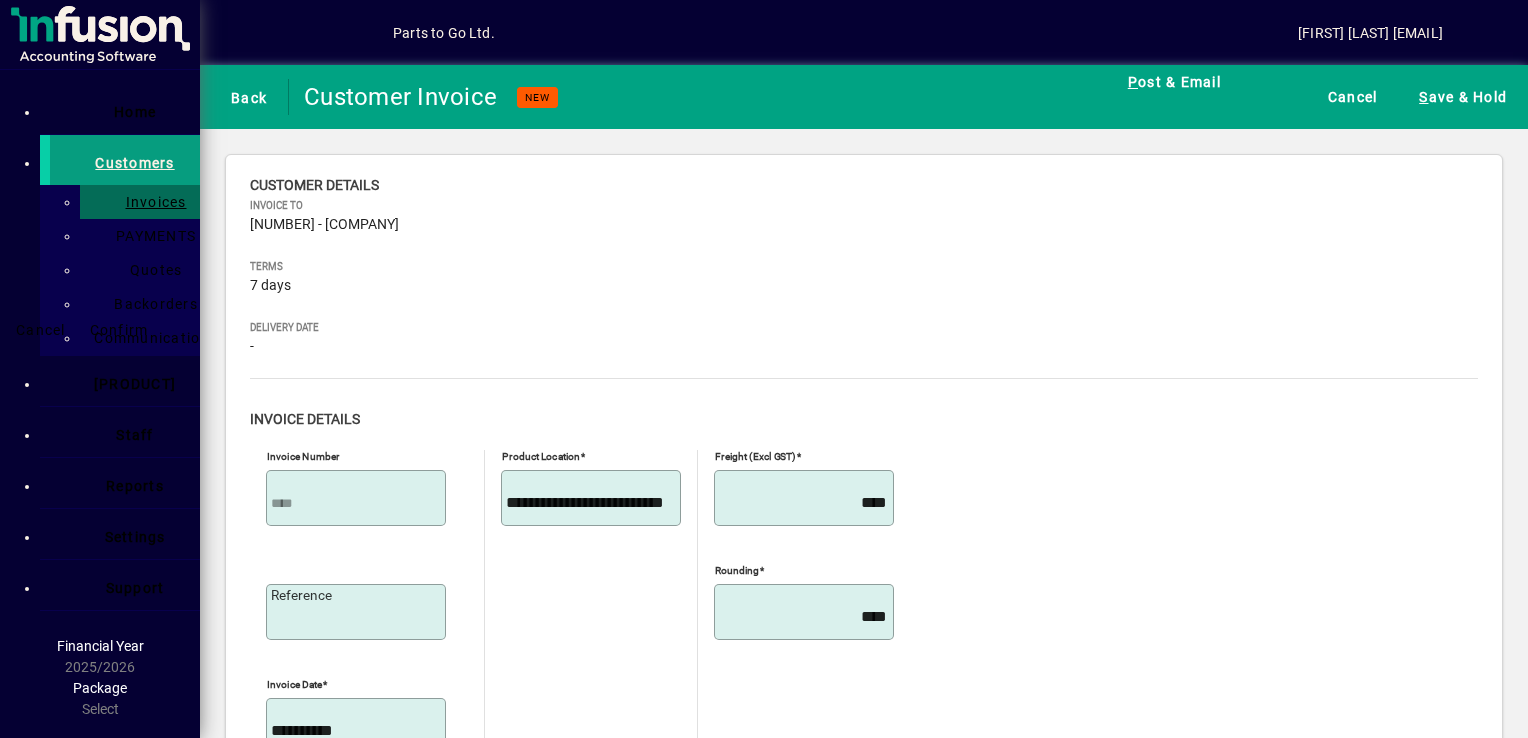 click on "Confirm" at bounding box center (119, 330) 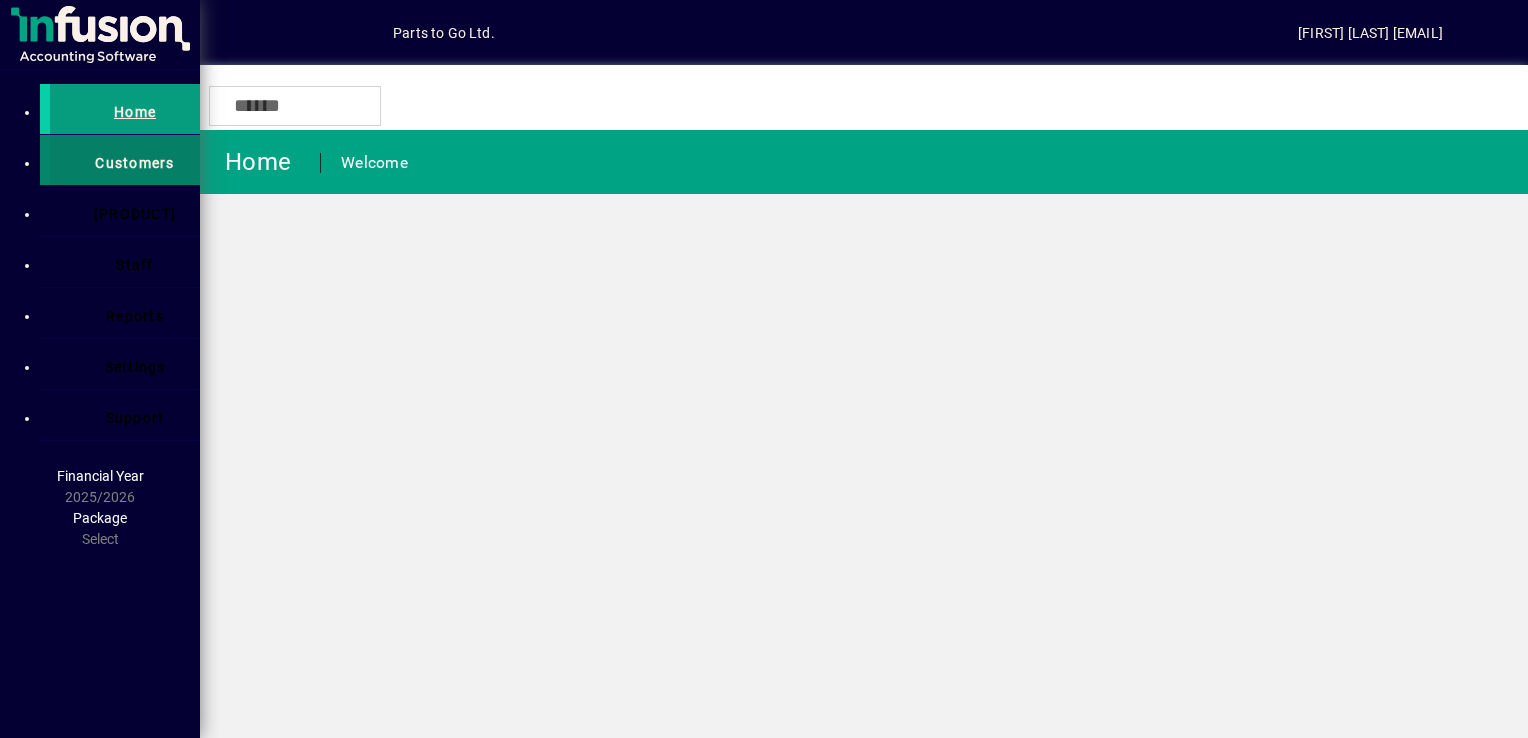 click at bounding box center [125, 160] 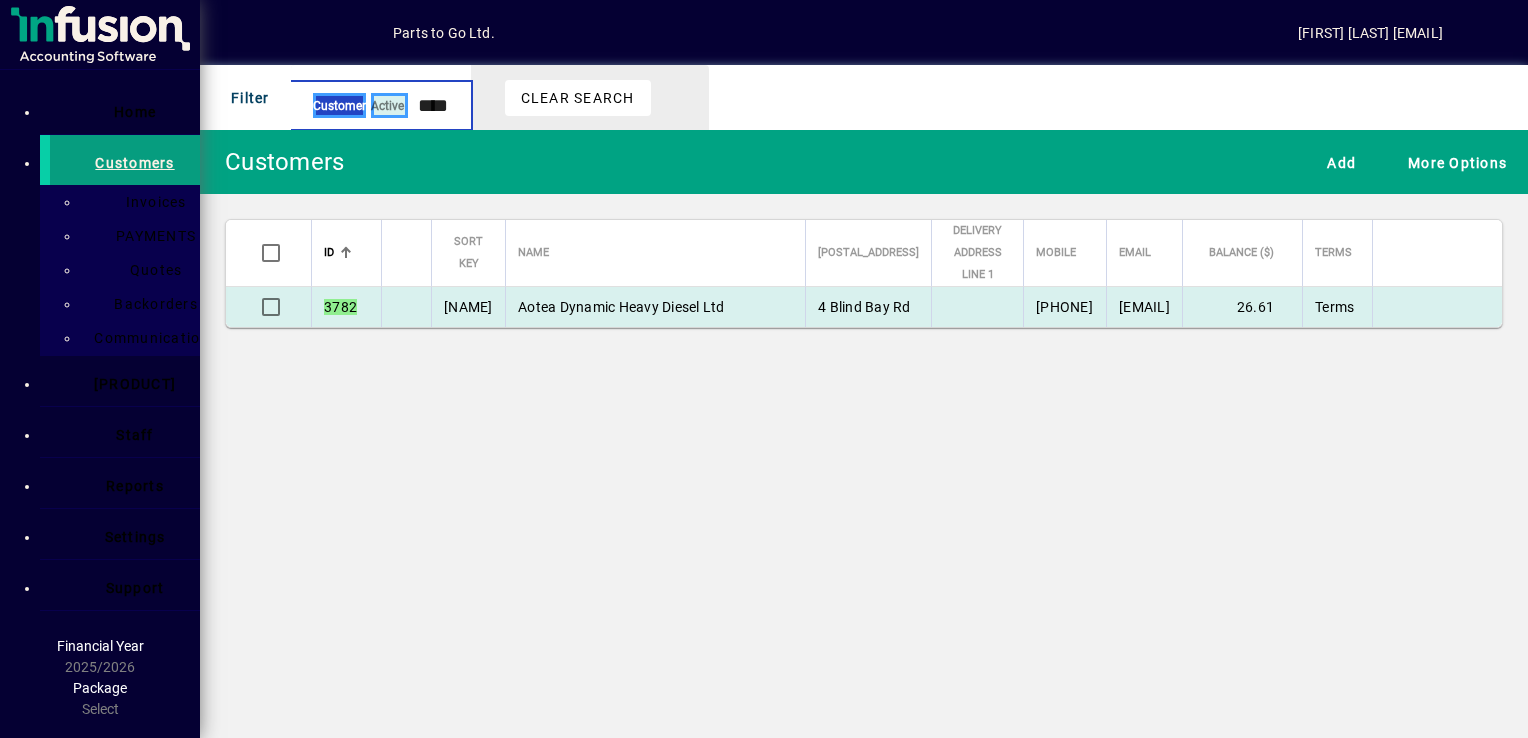 type on "****" 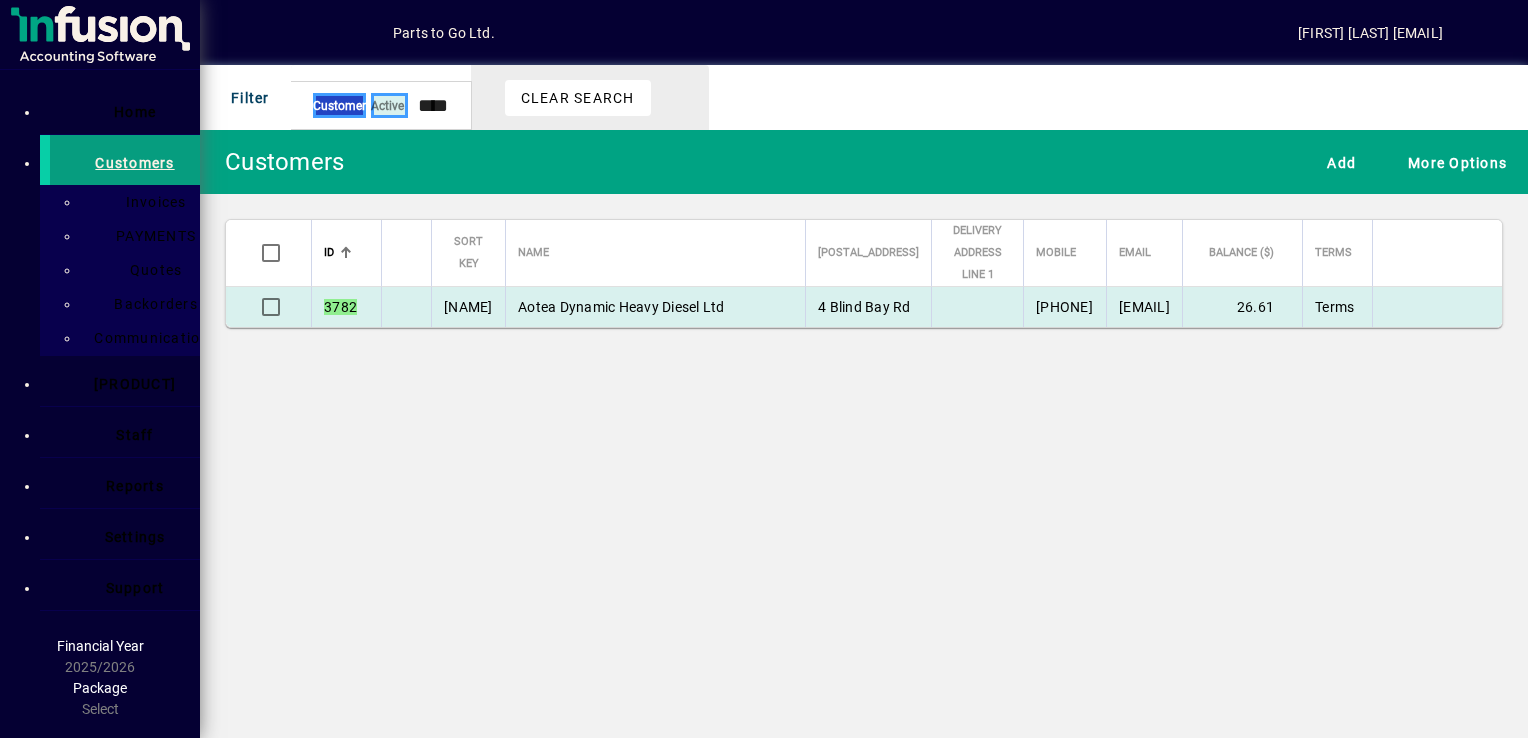 click on "Aotea Dynamic Heavy Diesel Ltd" at bounding box center [621, 307] 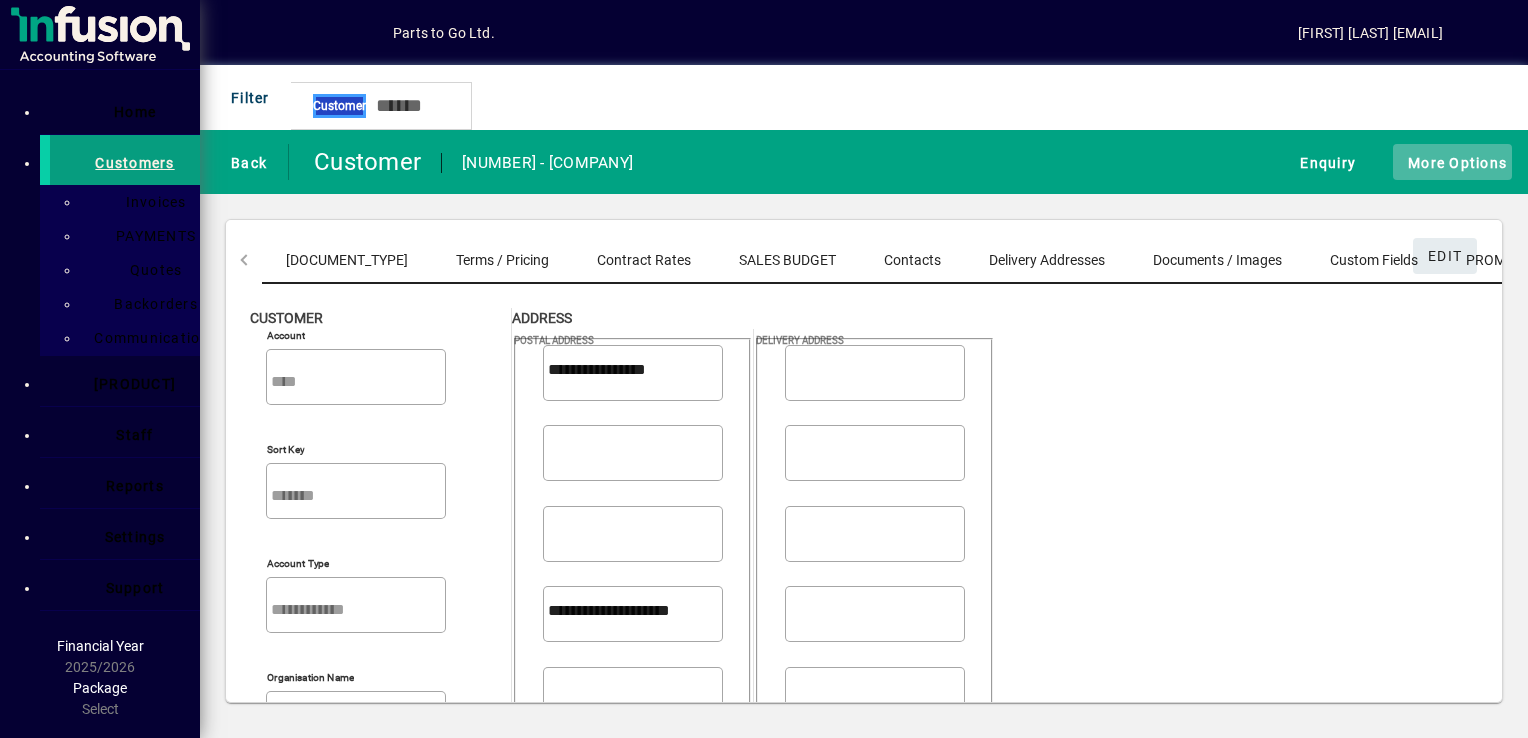 click on "More Options" at bounding box center [1452, 162] 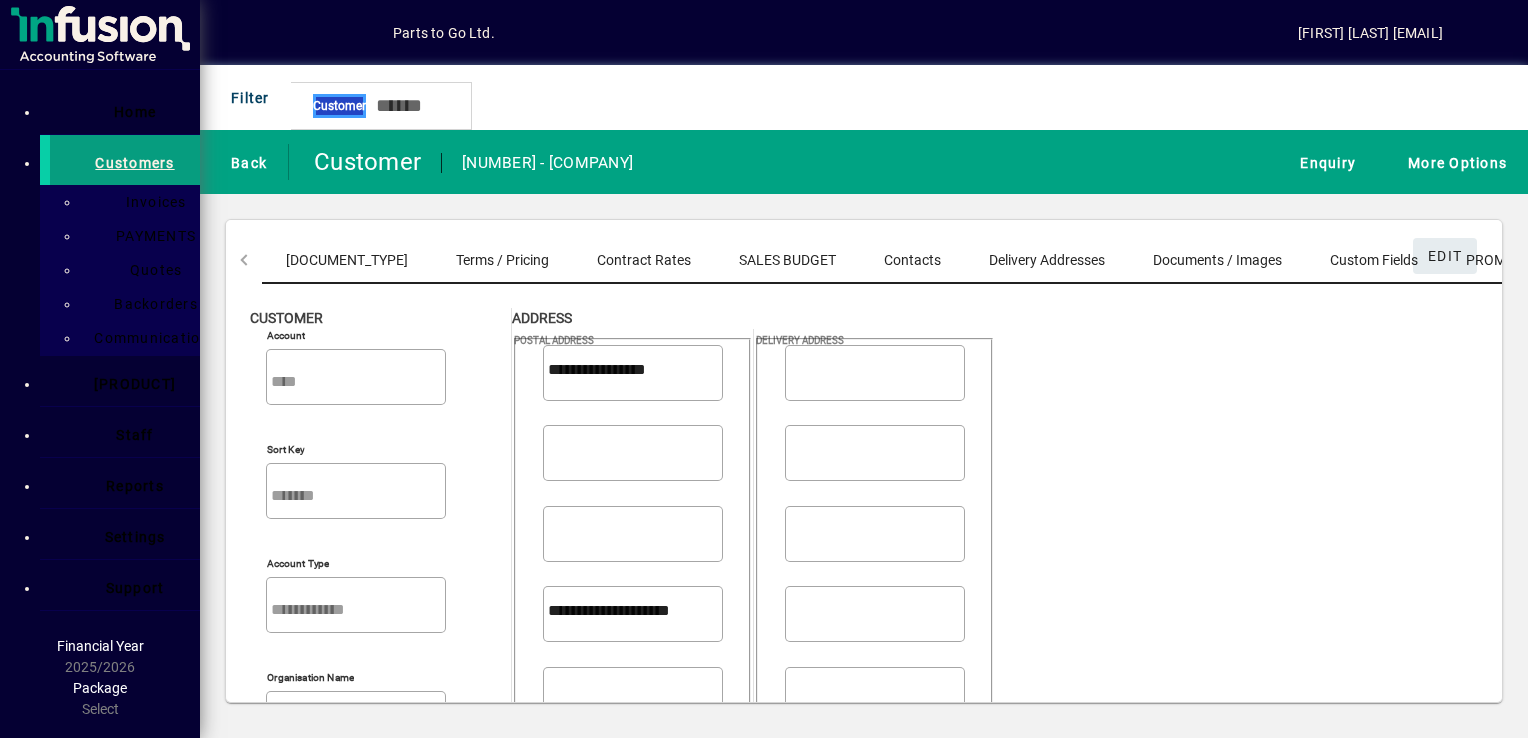 click on "Invoices" at bounding box center (140, 694) 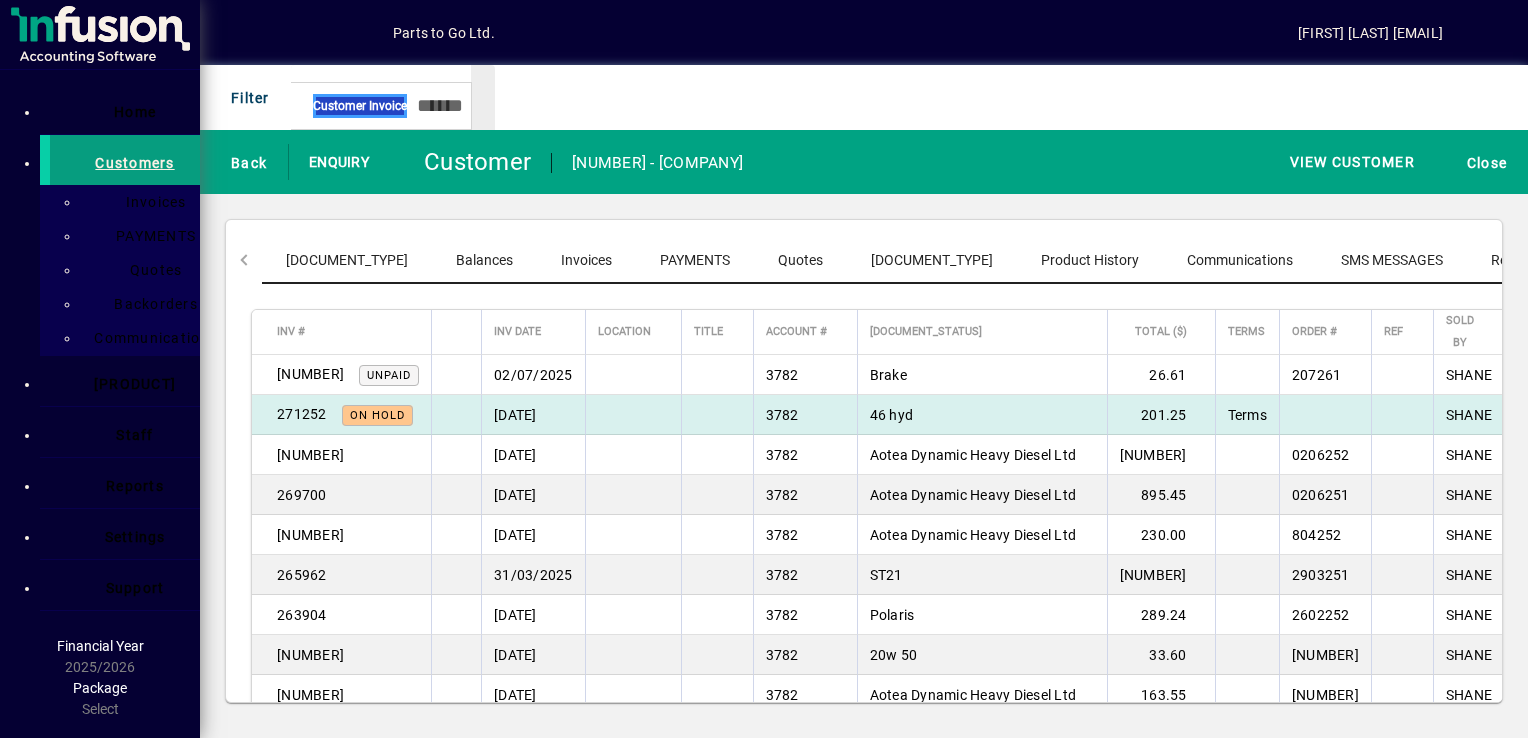 click at bounding box center [717, 375] 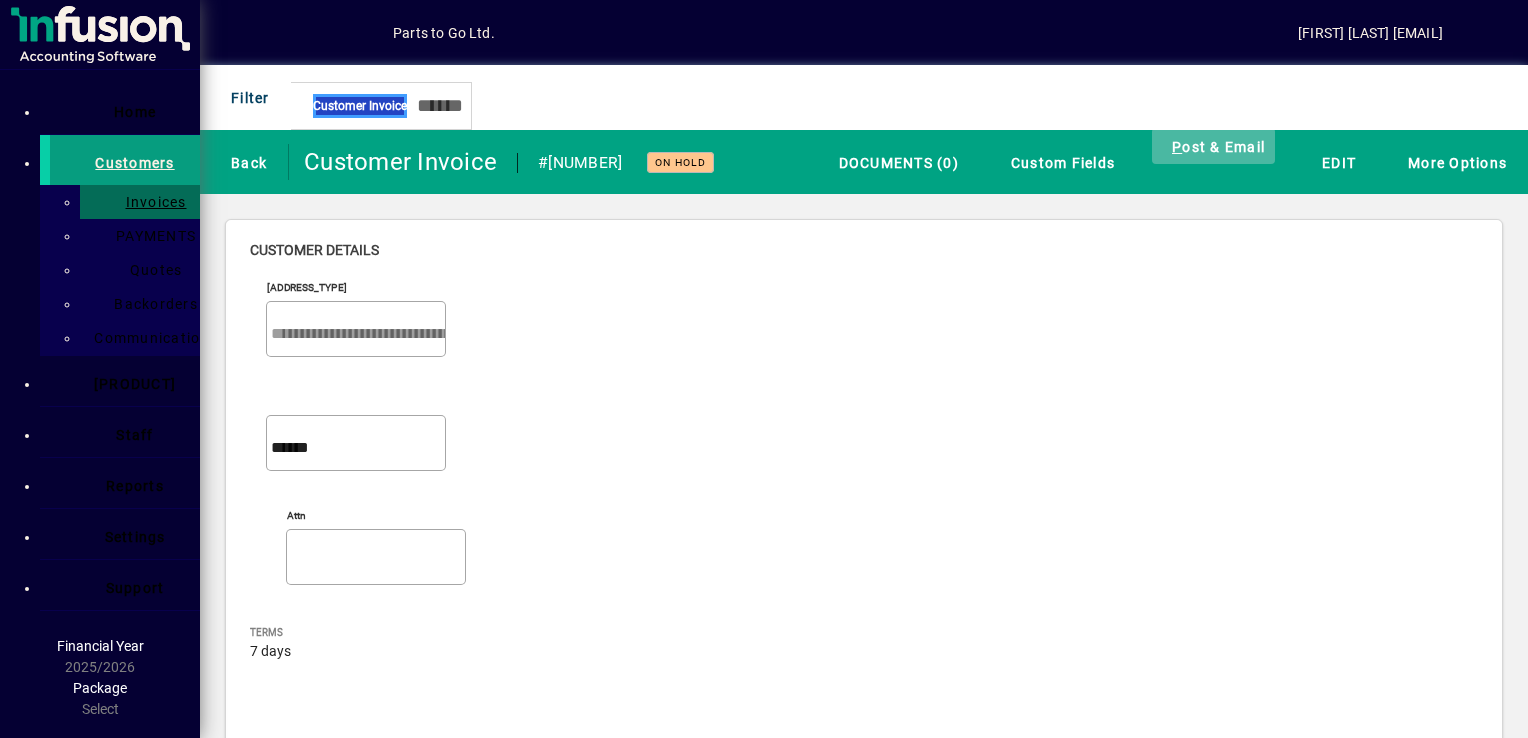 click on "P ost & Email" at bounding box center (1213, 146) 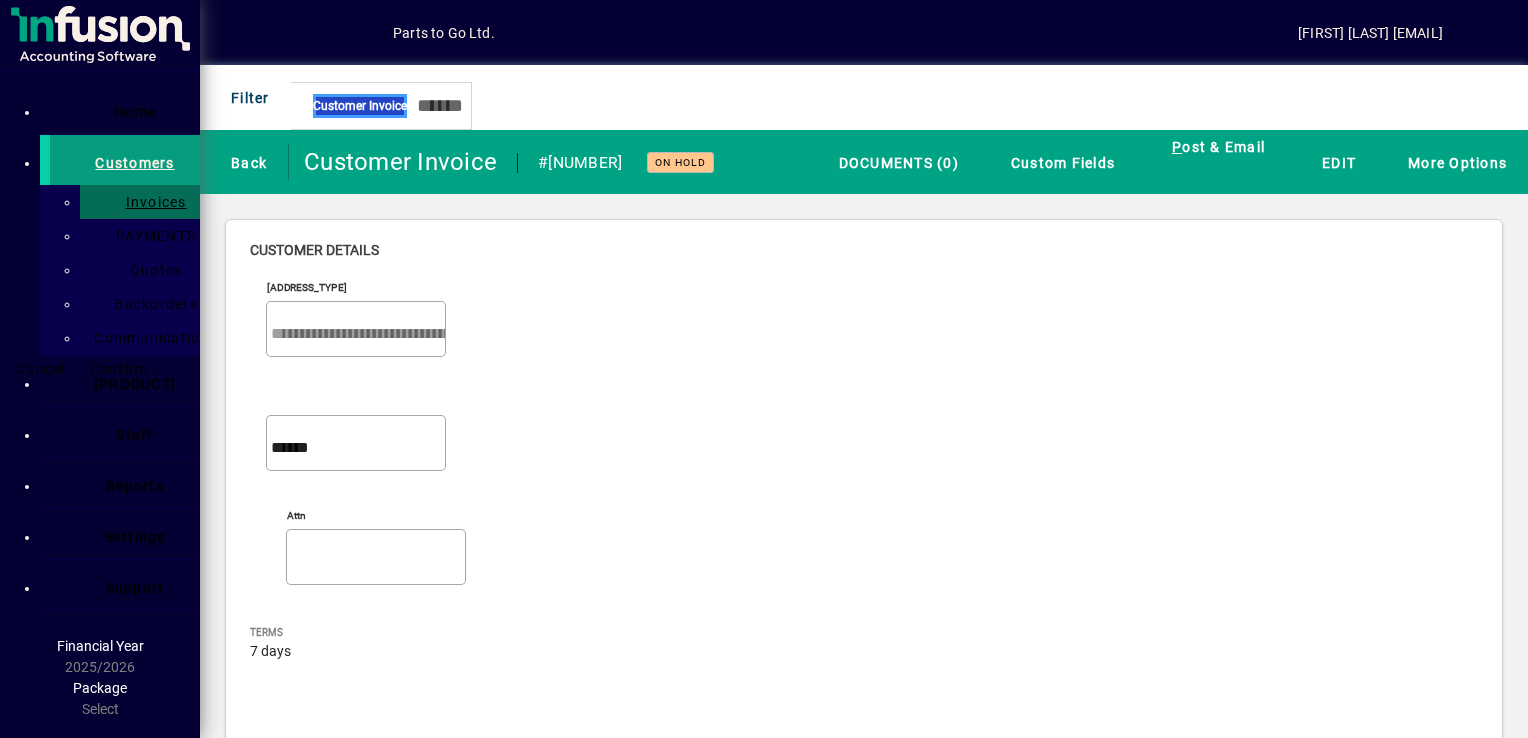 click on "Confirm" at bounding box center [119, 369] 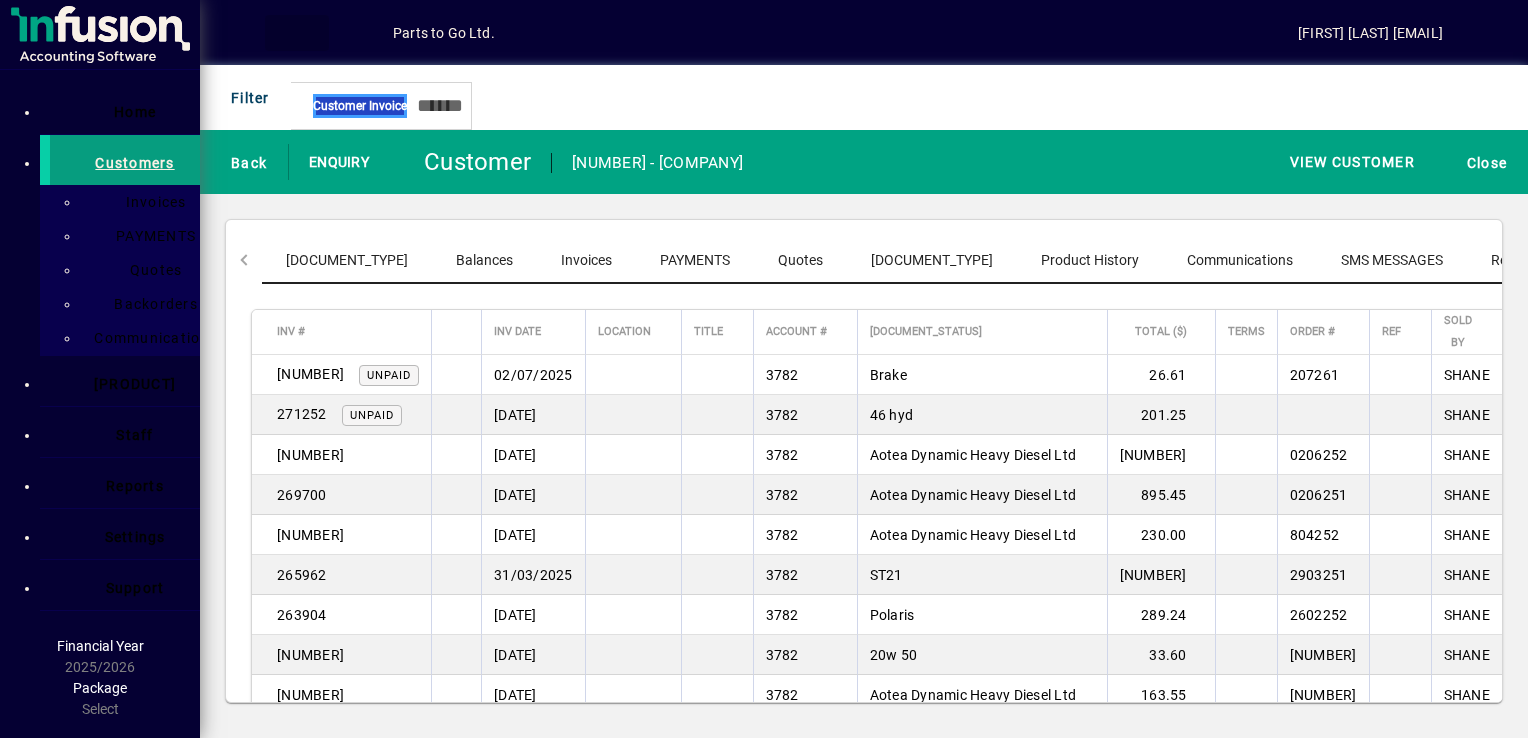 click at bounding box center (297, 33) 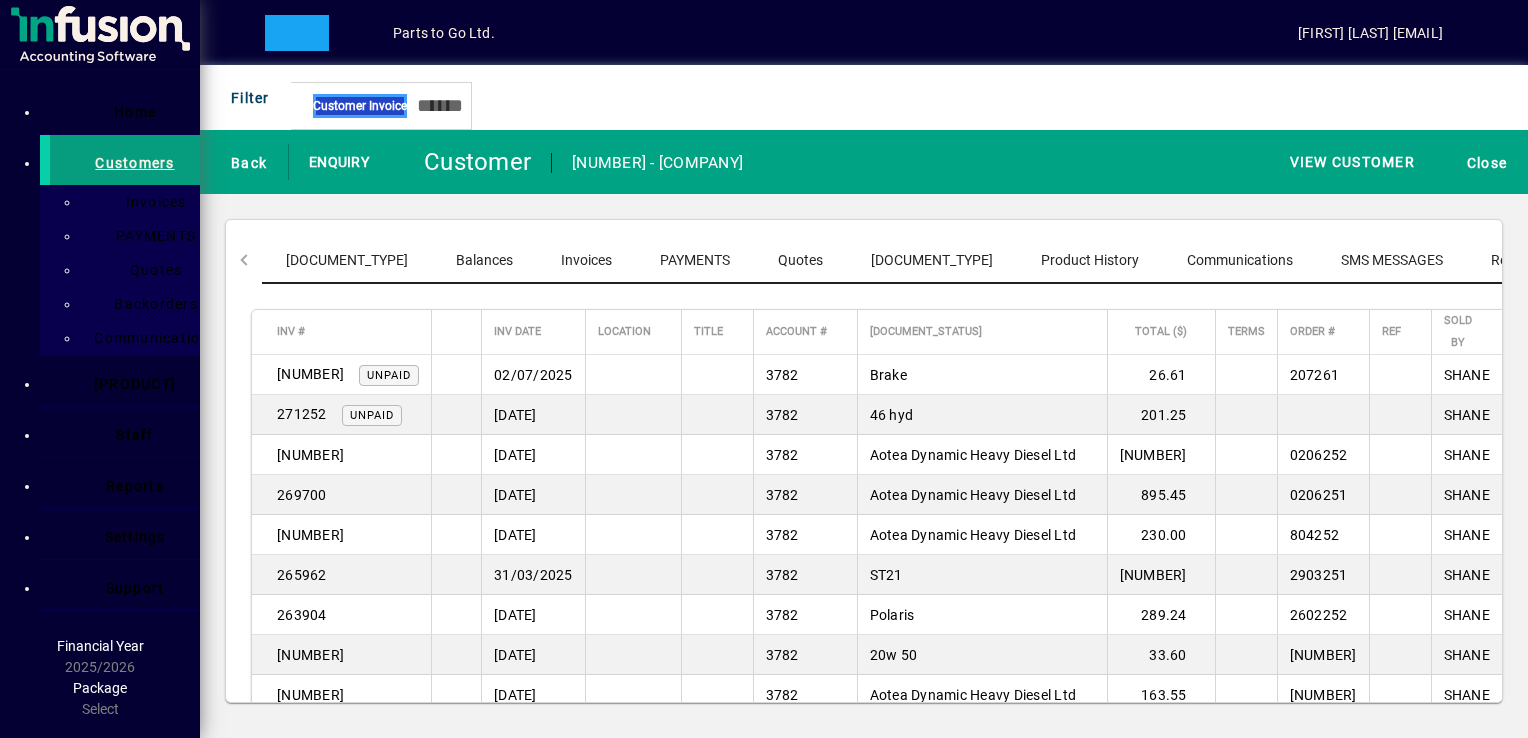 click on "Customer" at bounding box center (328, 146) 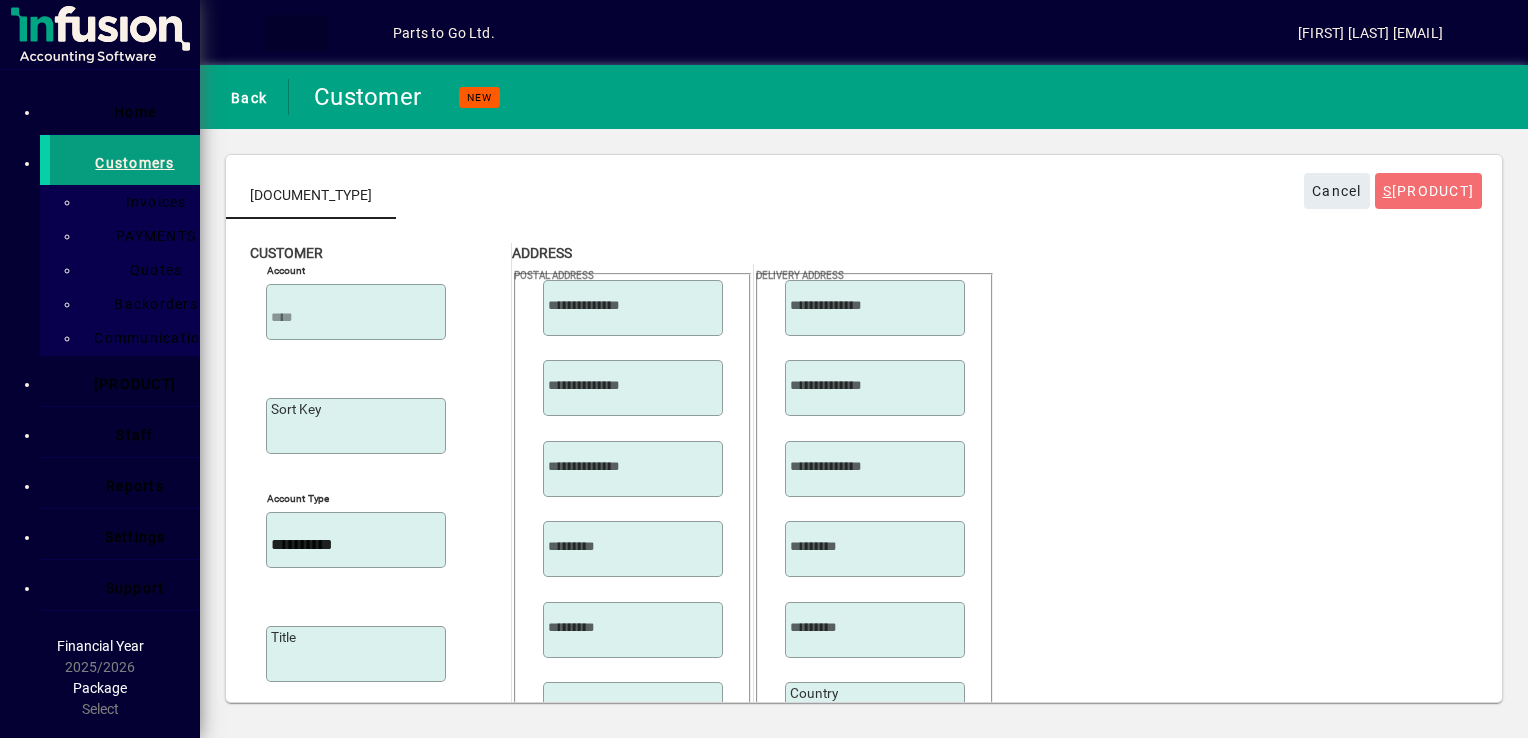 click at bounding box center (297, 33) 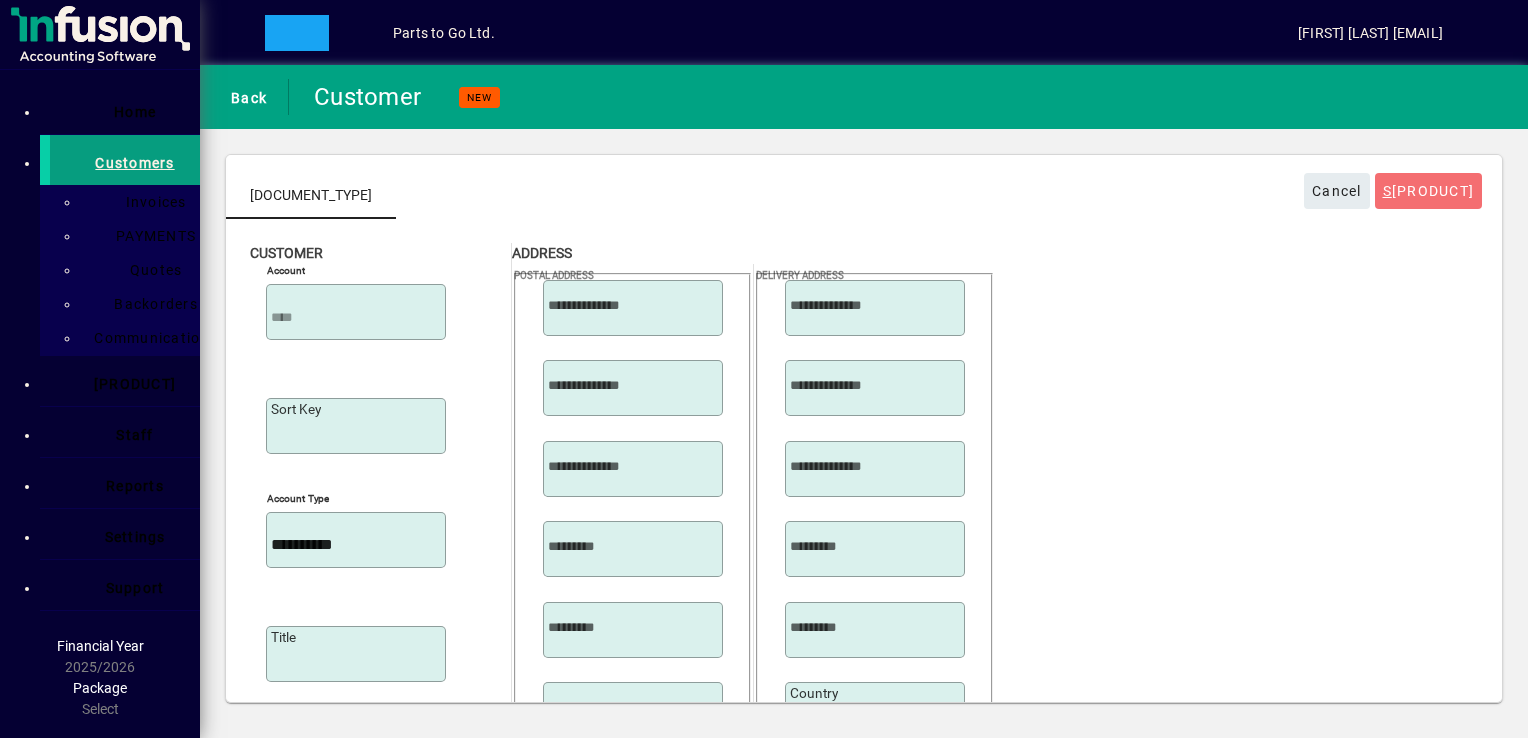 click on "Invoice" at bounding box center [320, 198] 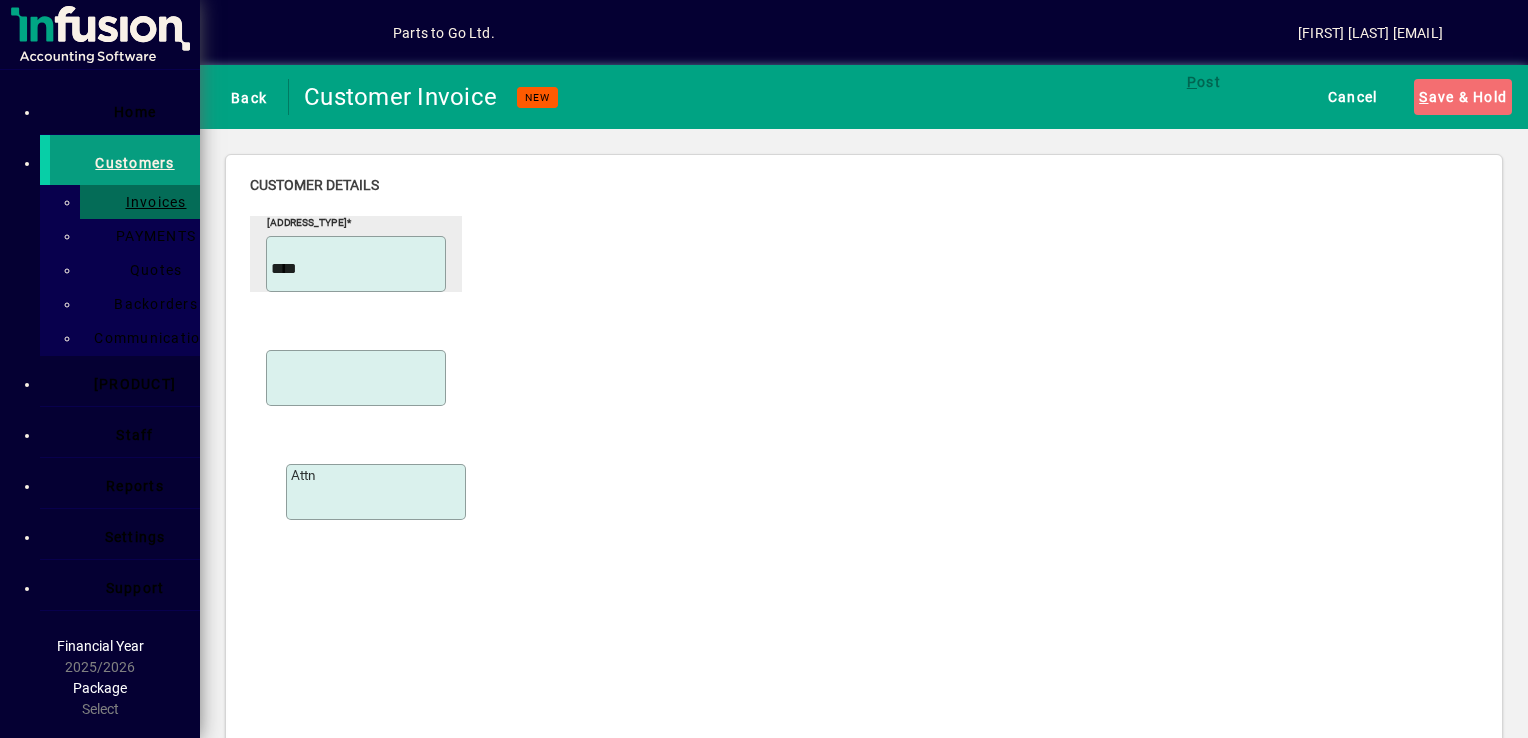 type on "****" 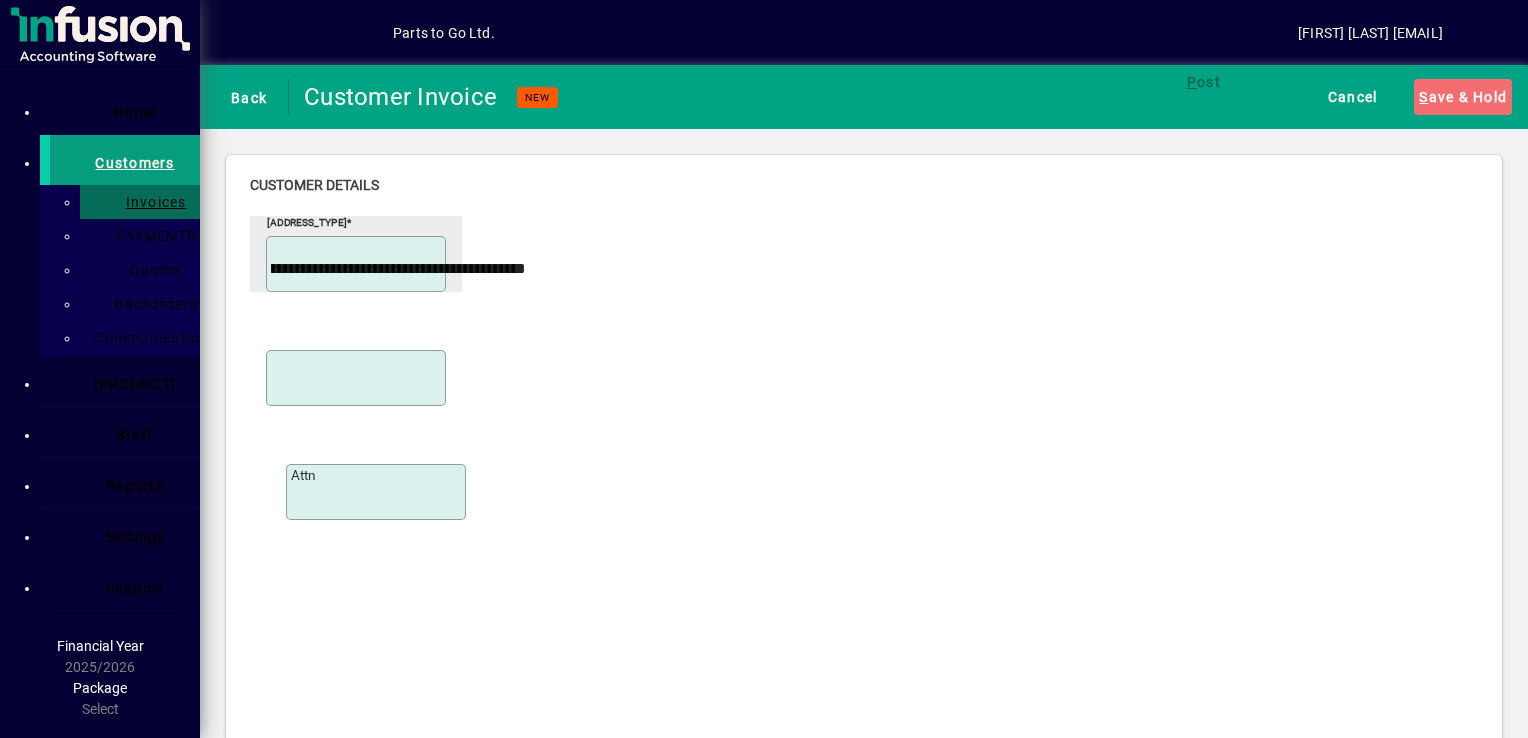 scroll, scrollTop: 0, scrollLeft: 0, axis: both 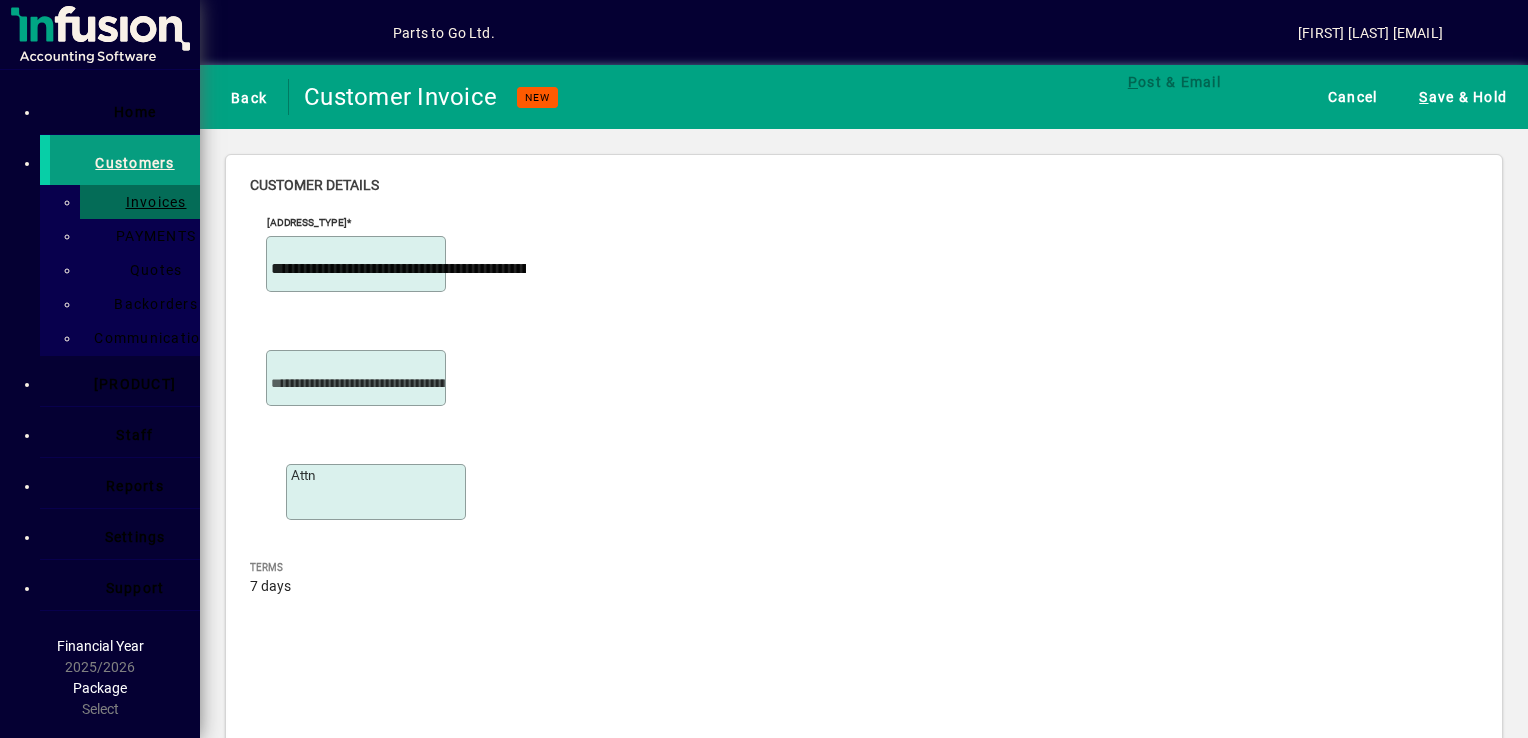 click on "Order number" at bounding box center [314, 3581] 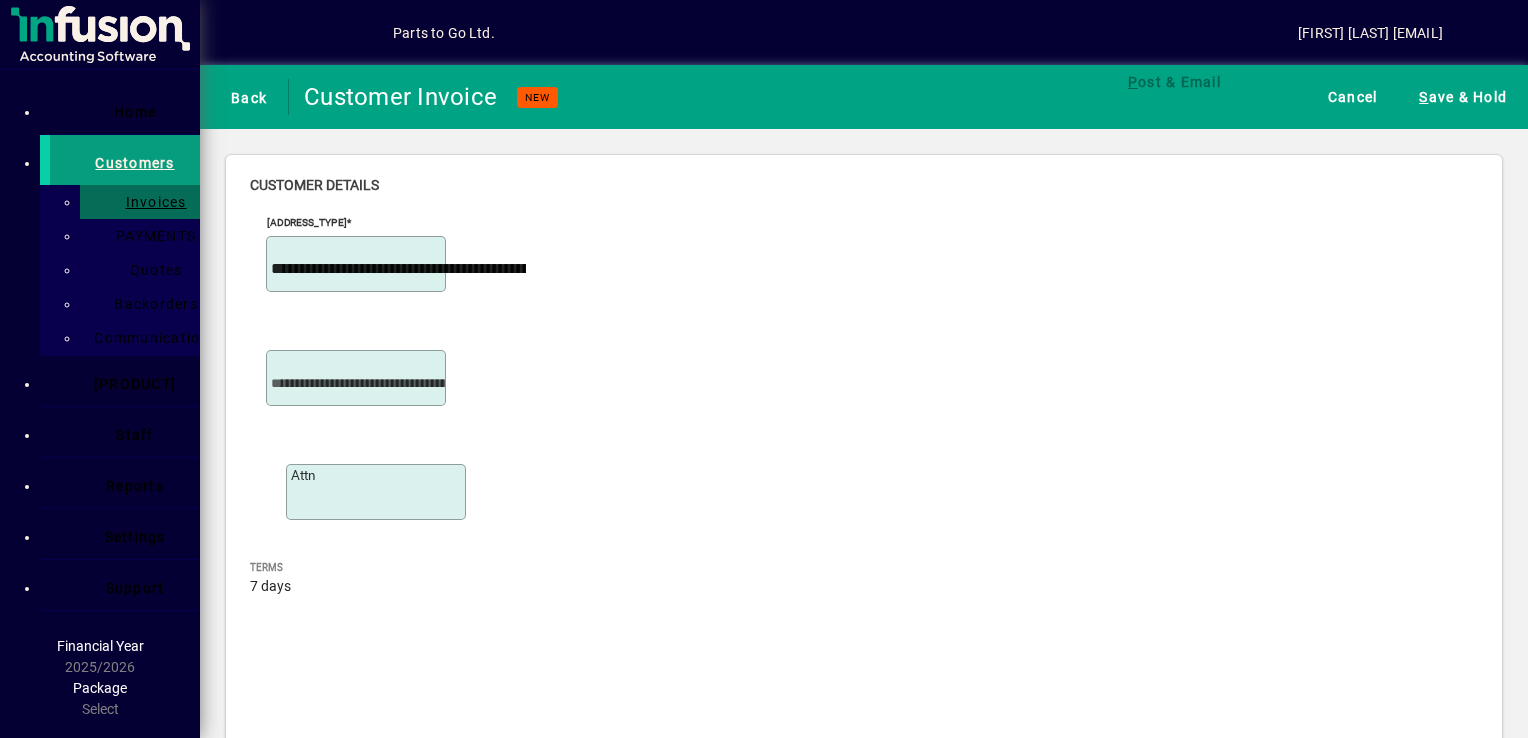 scroll, scrollTop: 804, scrollLeft: 0, axis: vertical 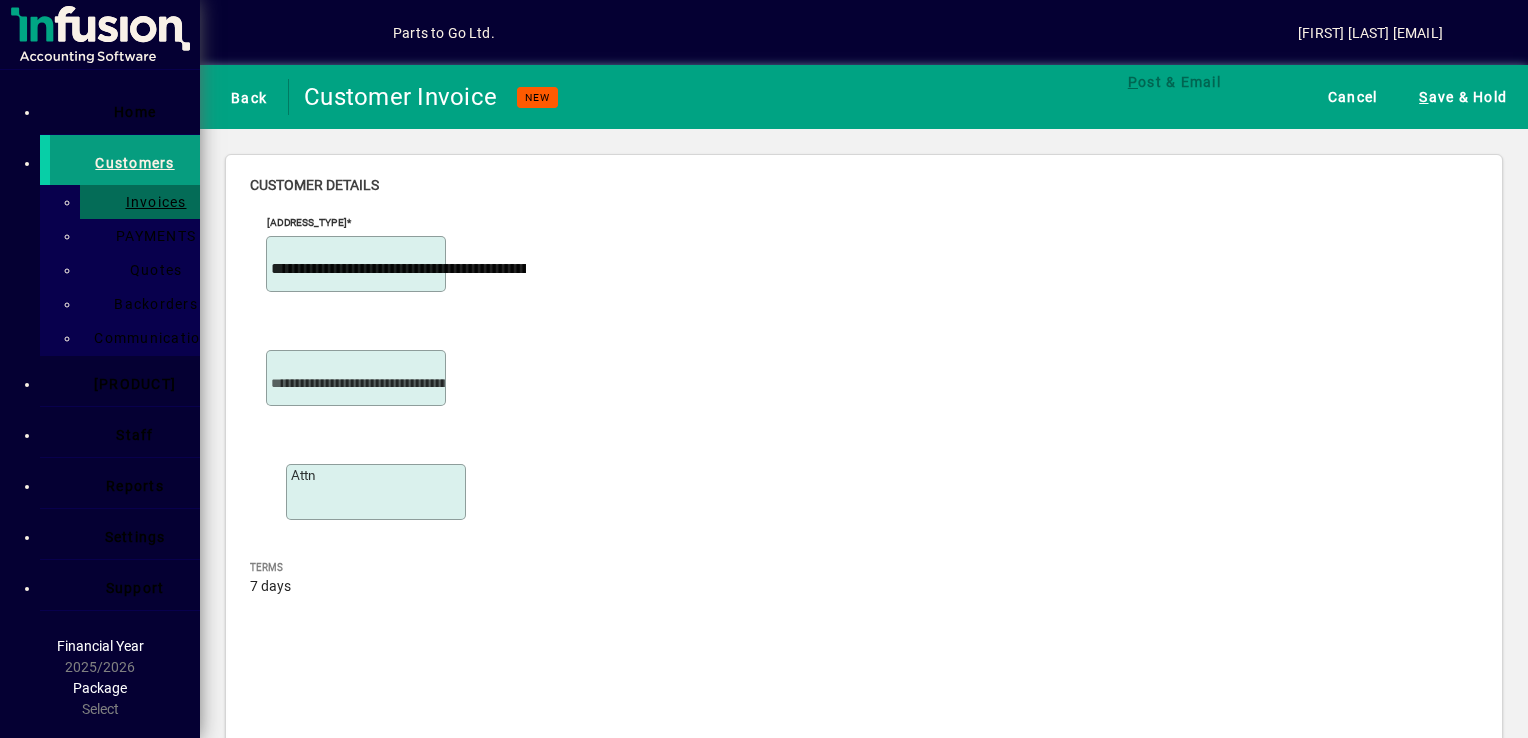 type on "******" 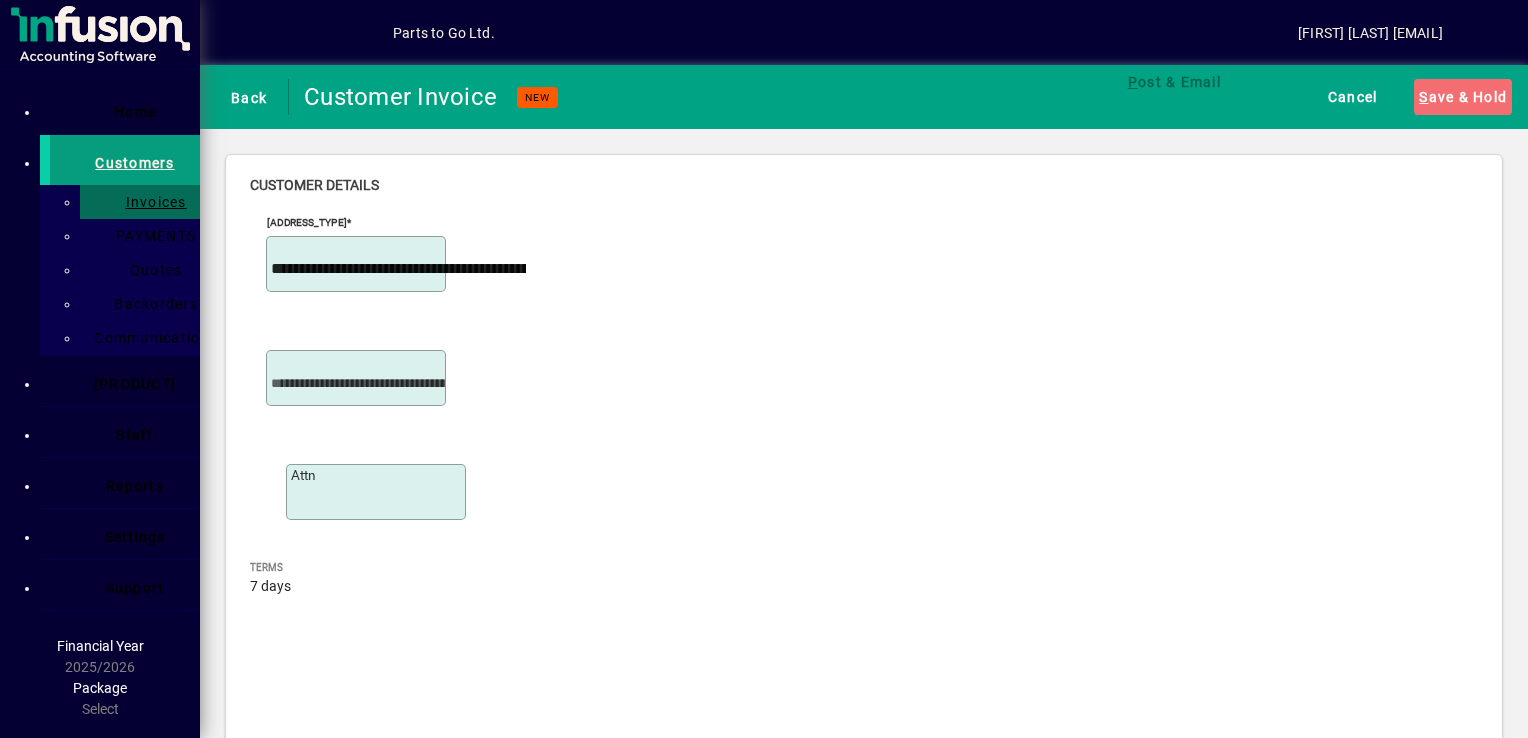 scroll, scrollTop: 104, scrollLeft: 0, axis: vertical 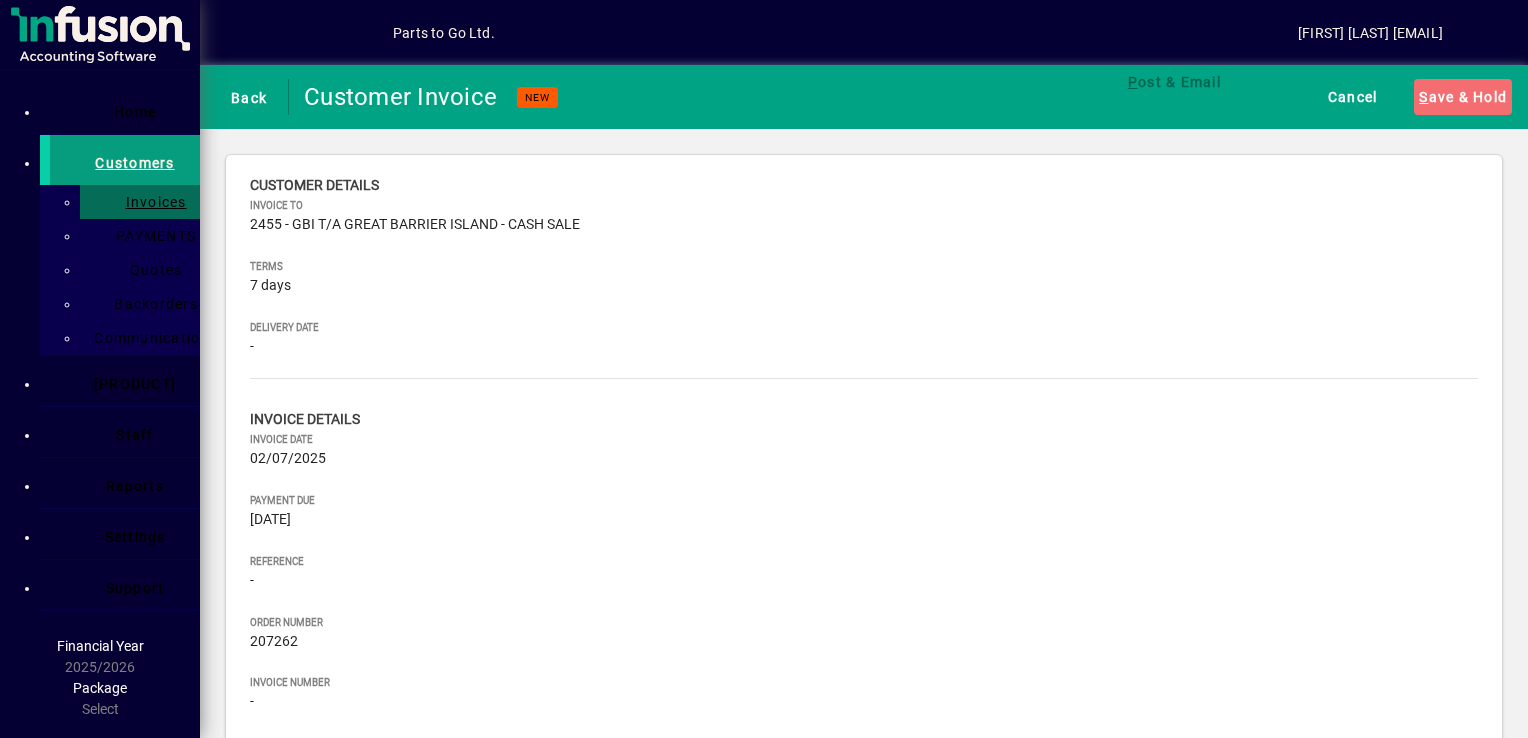 click on "ADDITIVE - ADDITIVE" at bounding box center [104, 129] 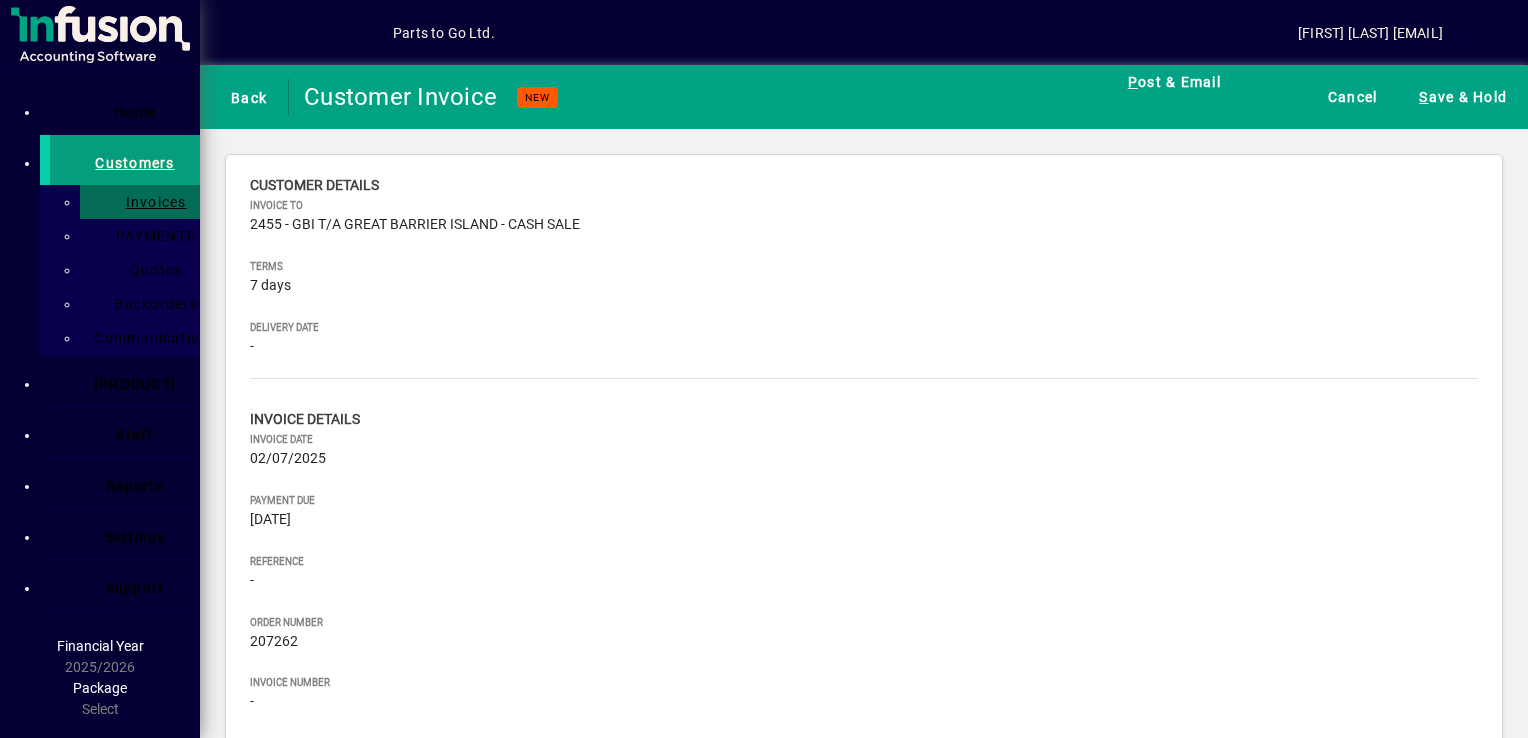 click on "Product" at bounding box center [951, 903] 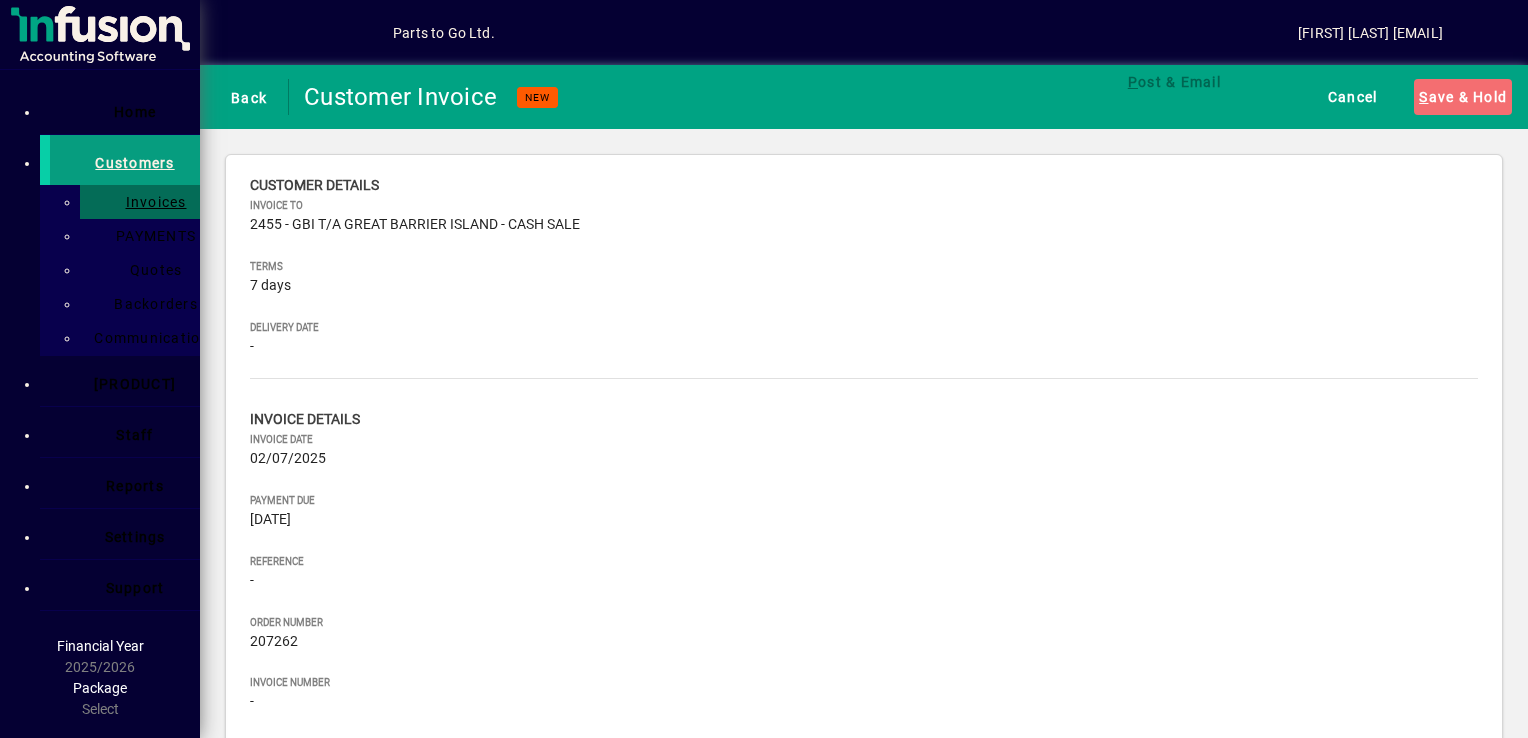 type on "**********" 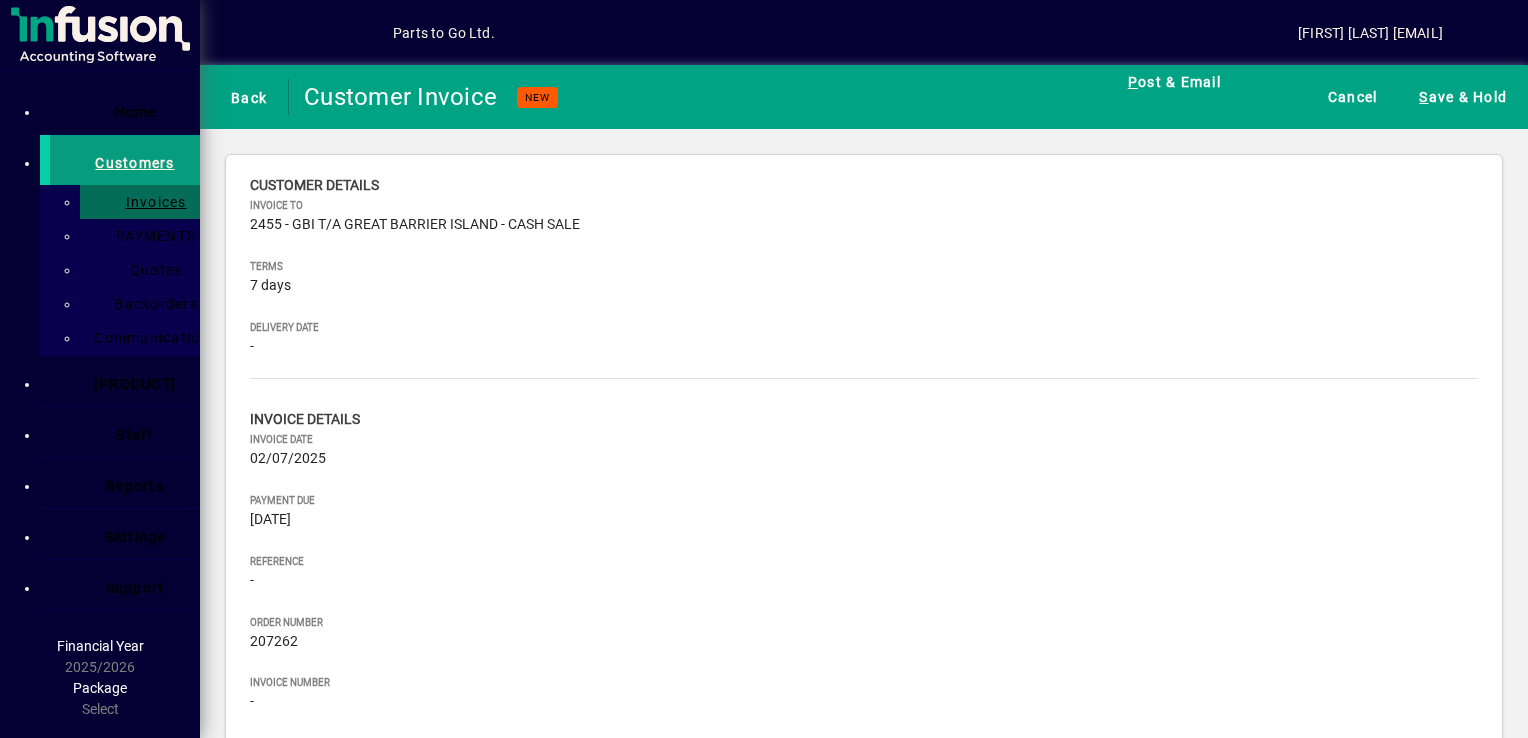drag, startPoint x: 865, startPoint y: 462, endPoint x: 1100, endPoint y: 394, distance: 244.64055 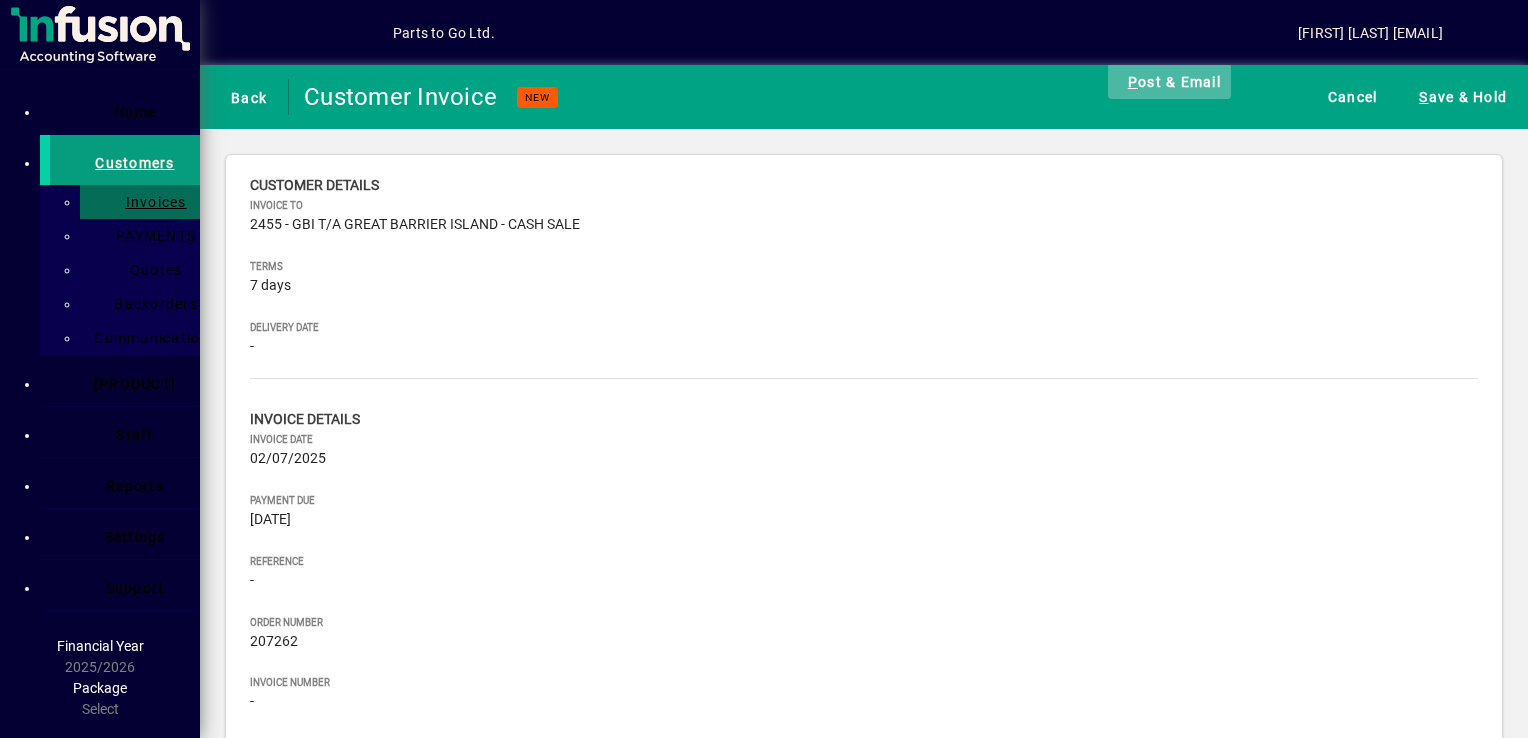click on "P ost & Email" at bounding box center (1169, 81) 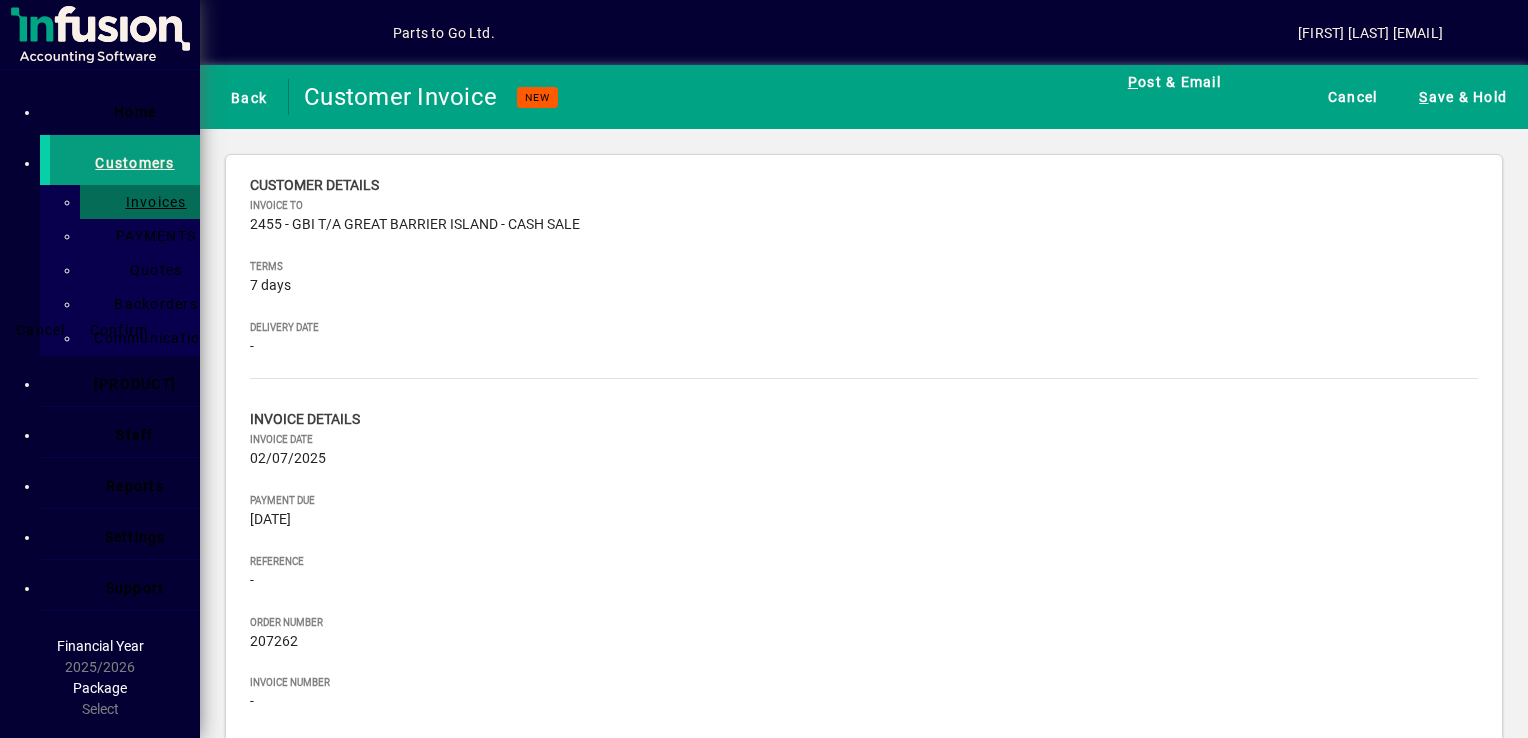 click on "Confirm" at bounding box center [119, 330] 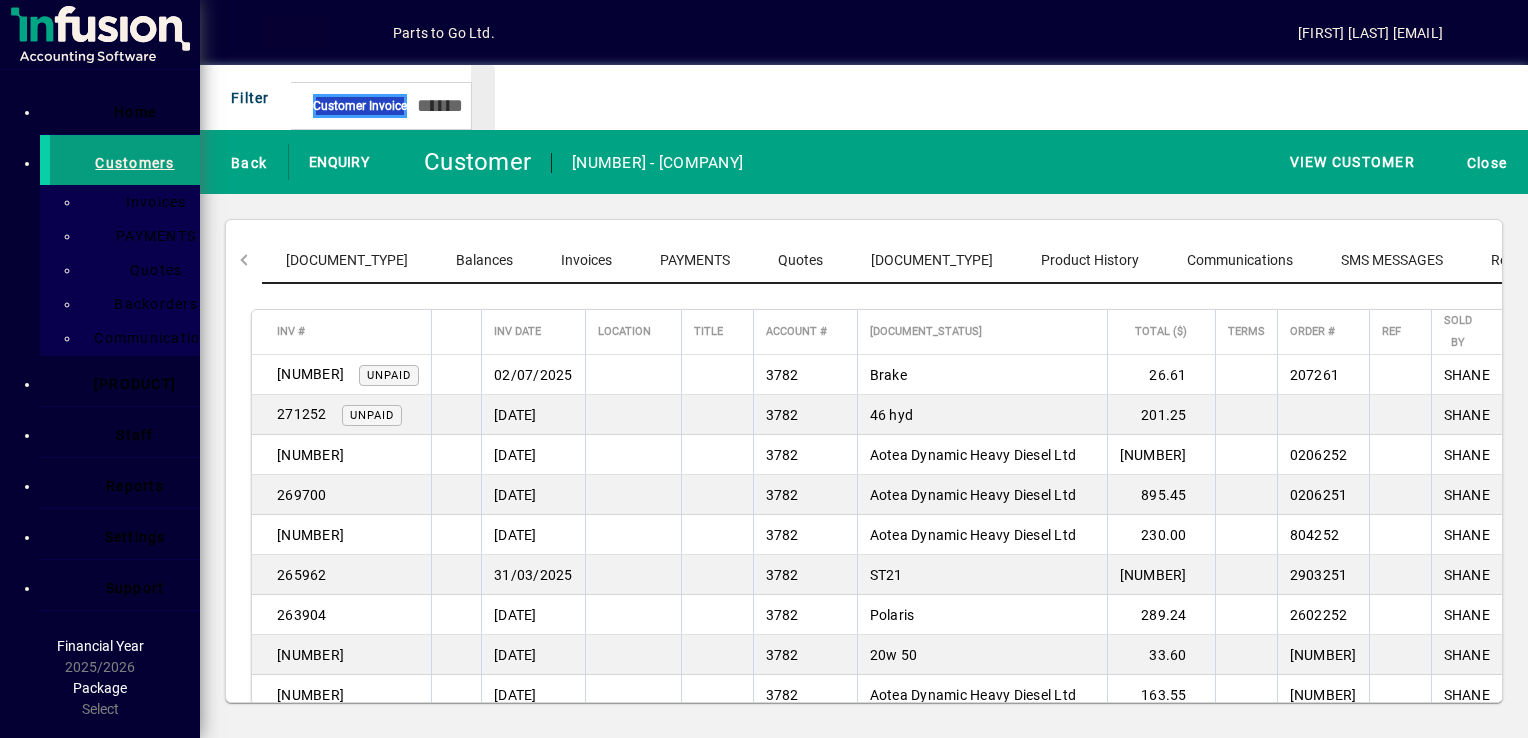 click at bounding box center (297, 33) 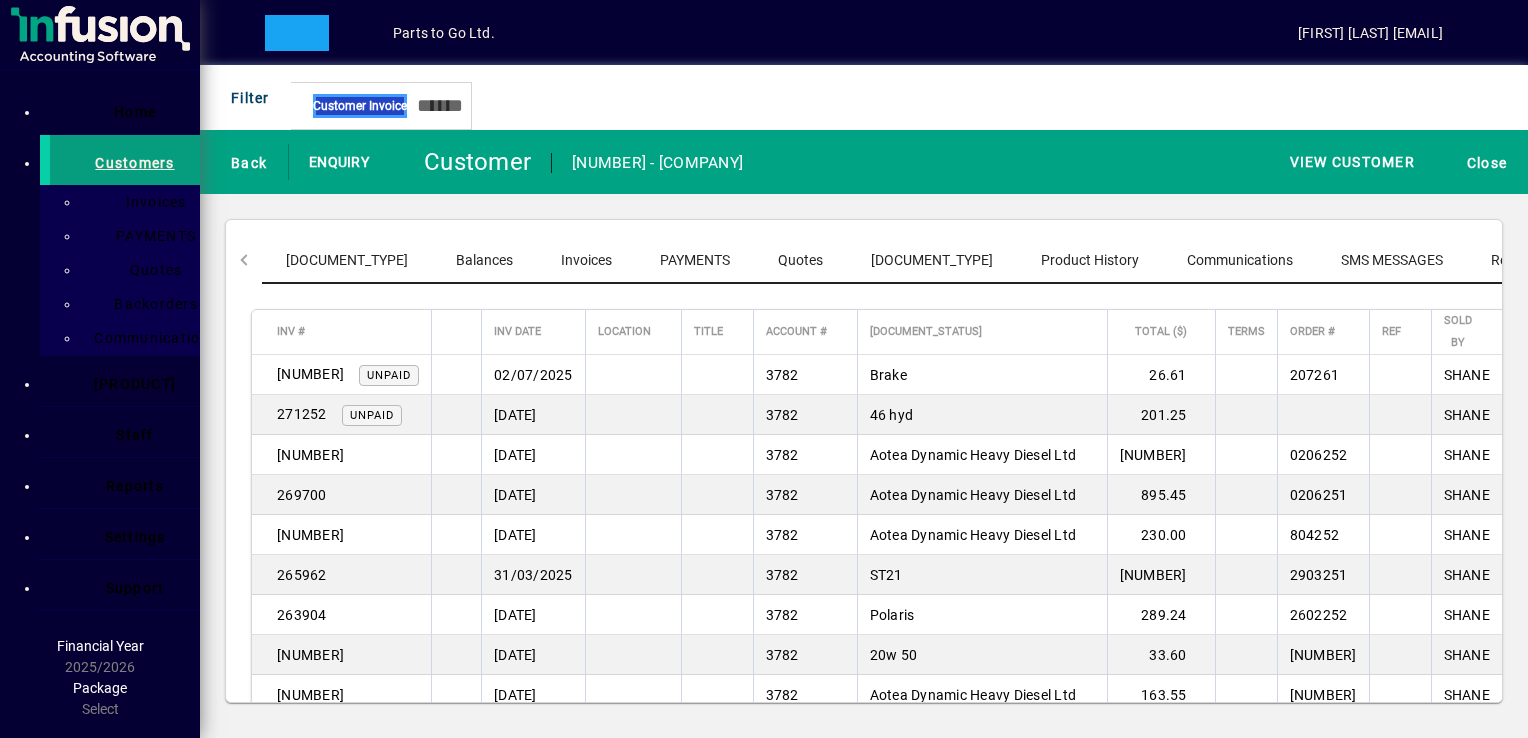 click on "Invoice" at bounding box center (320, 198) 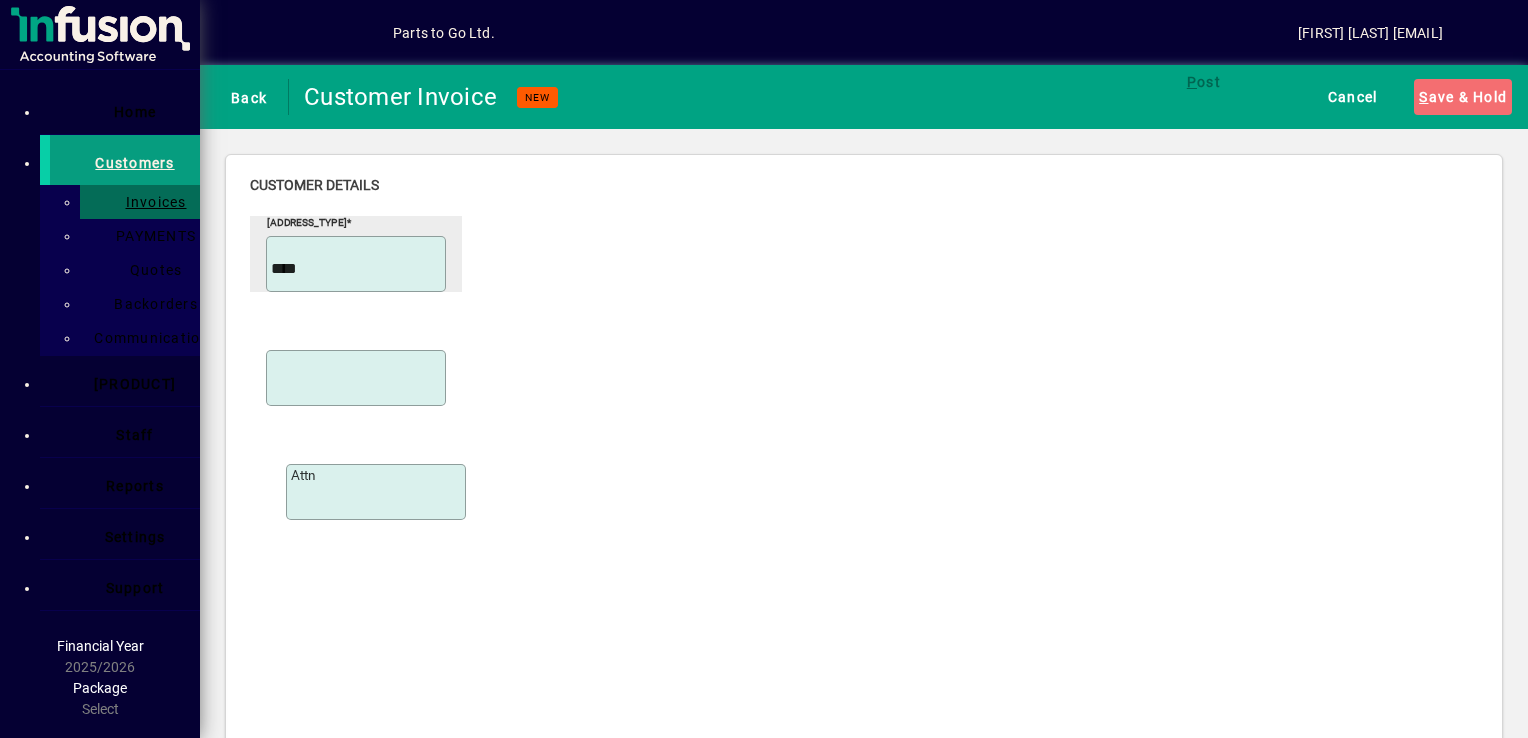 type on "****" 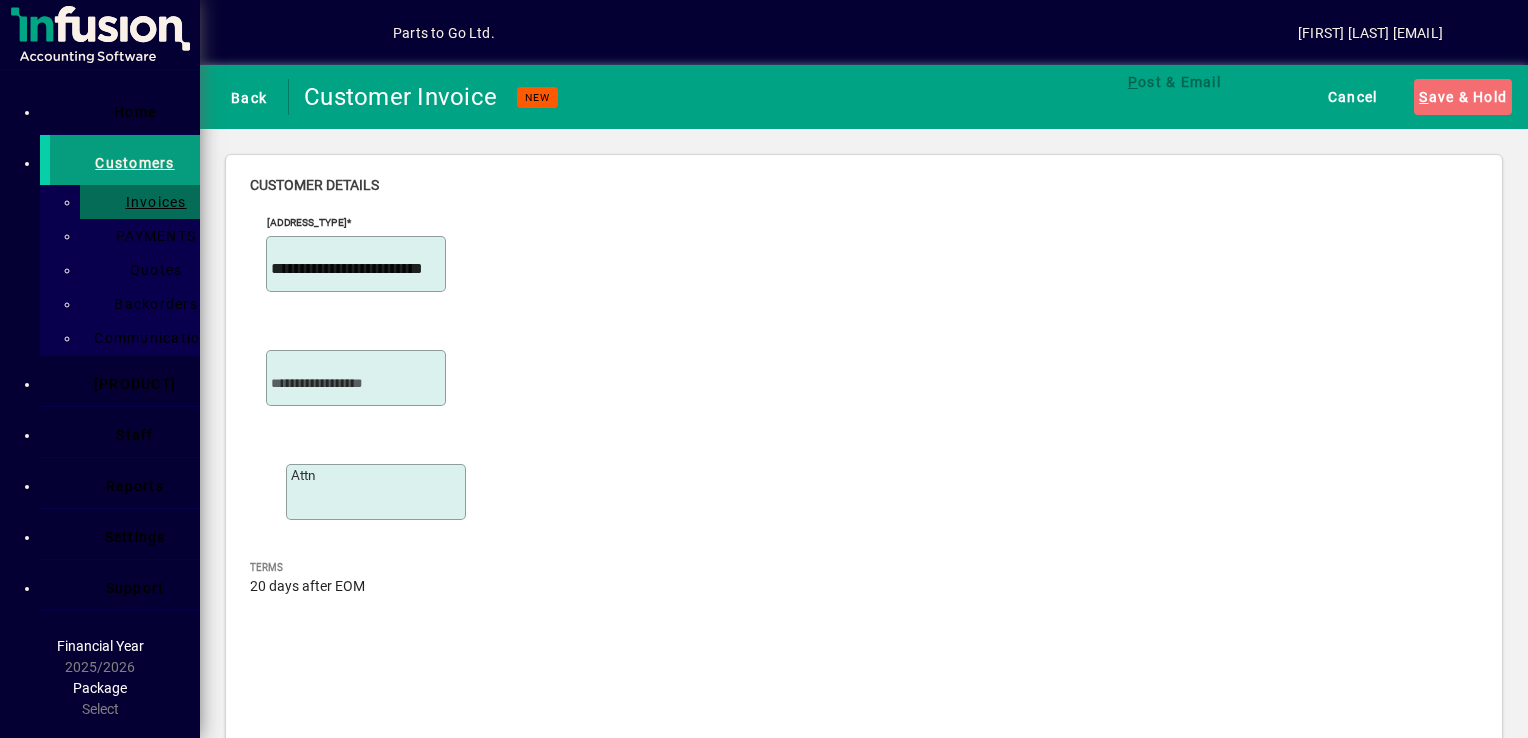 scroll, scrollTop: 600, scrollLeft: 0, axis: vertical 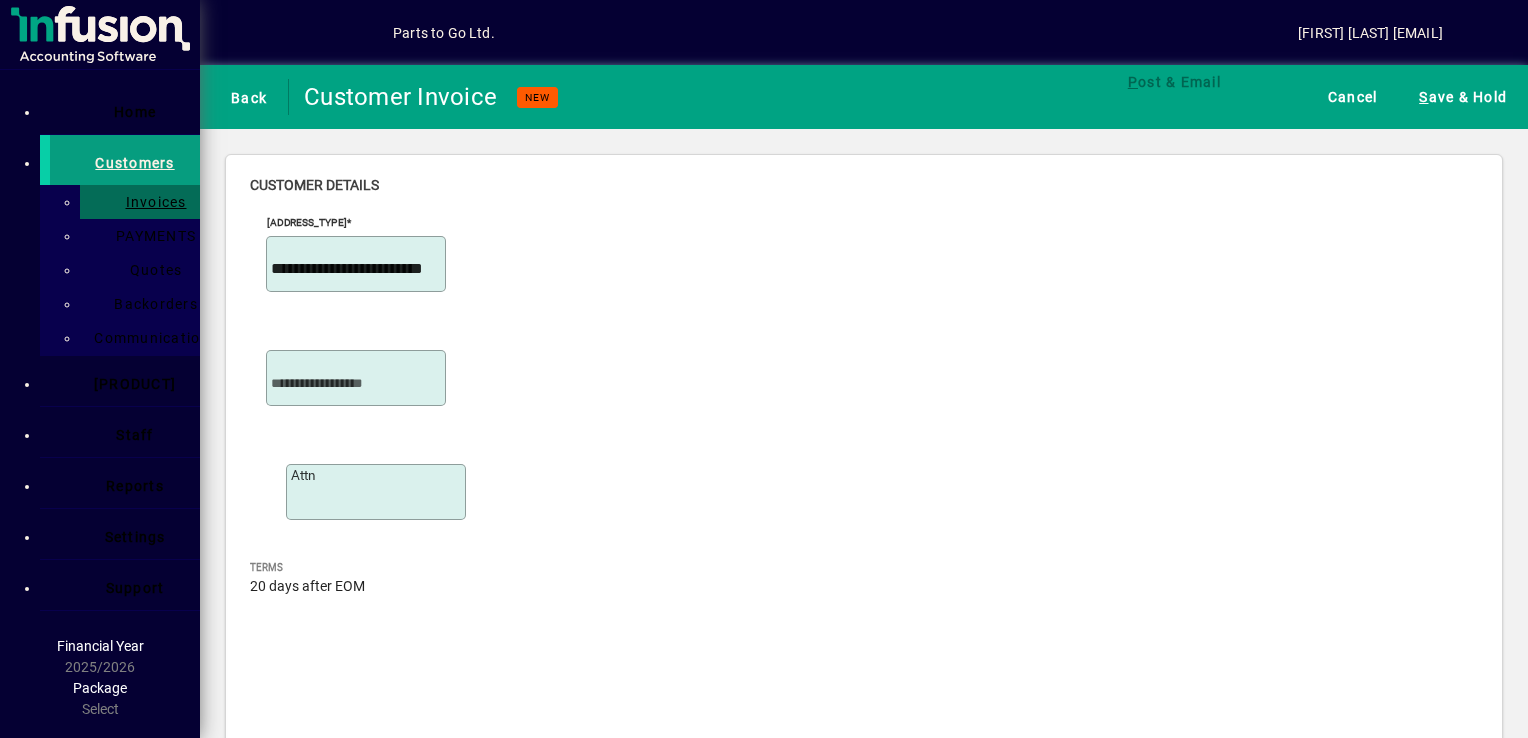 type on "******" 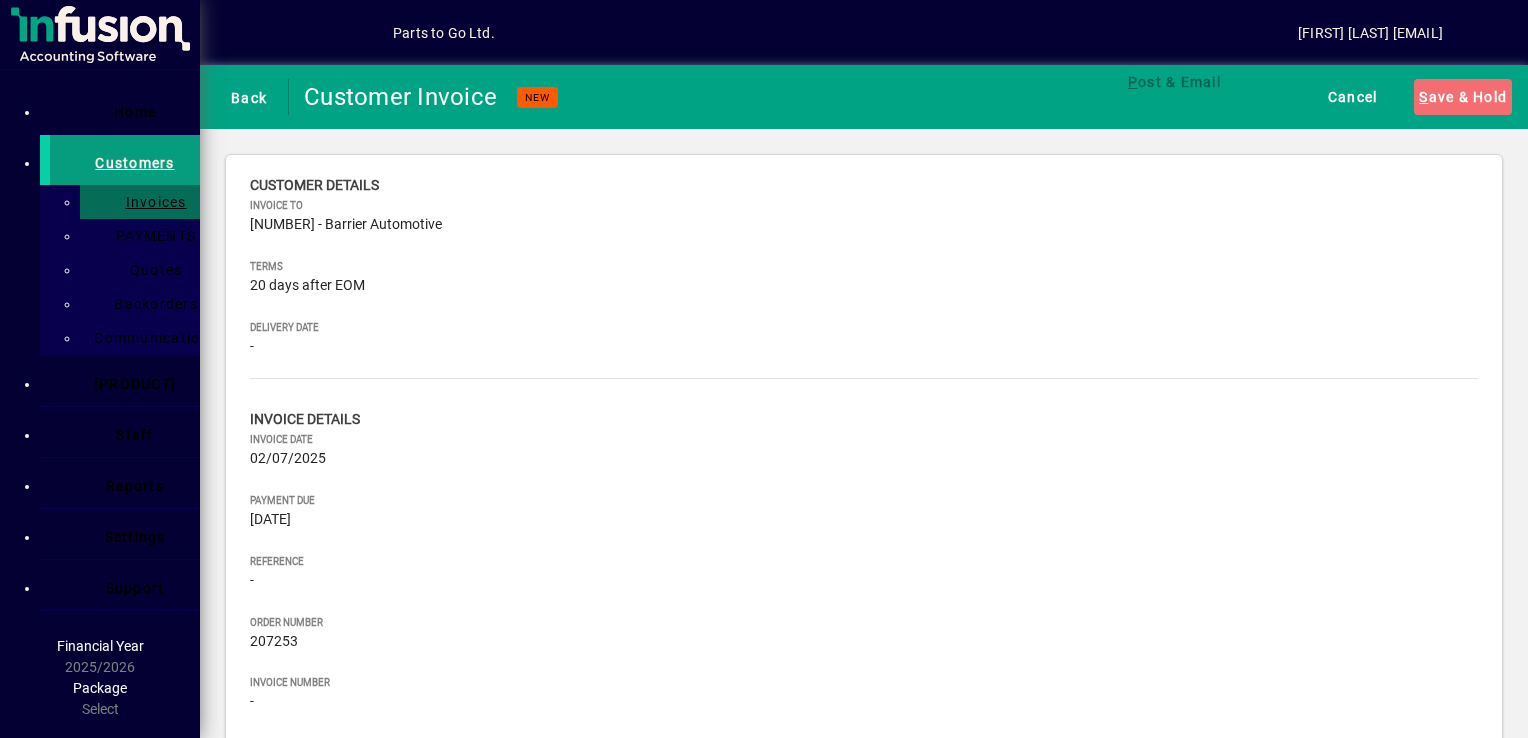 scroll, scrollTop: 88, scrollLeft: 0, axis: vertical 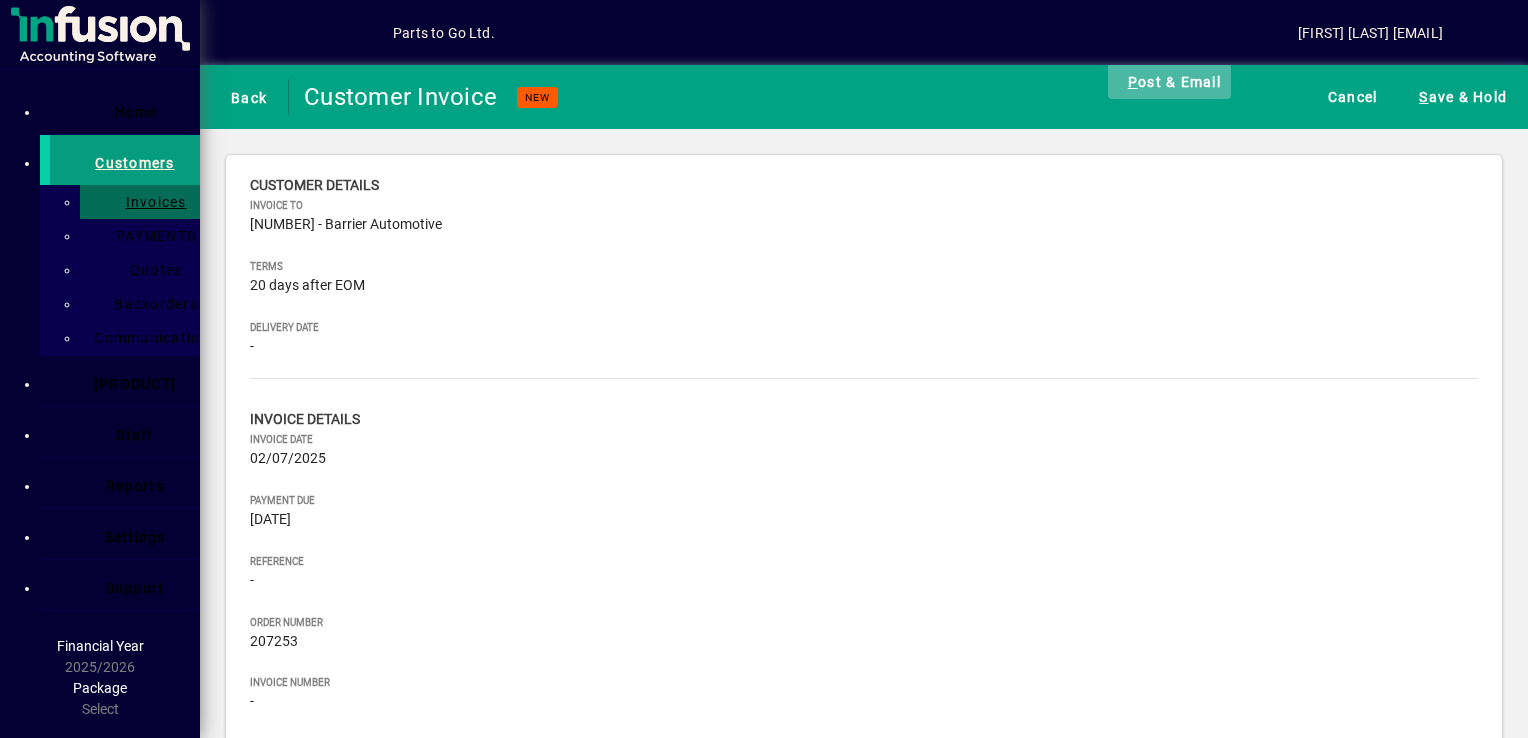 click on "P ost & Email" at bounding box center [1169, 81] 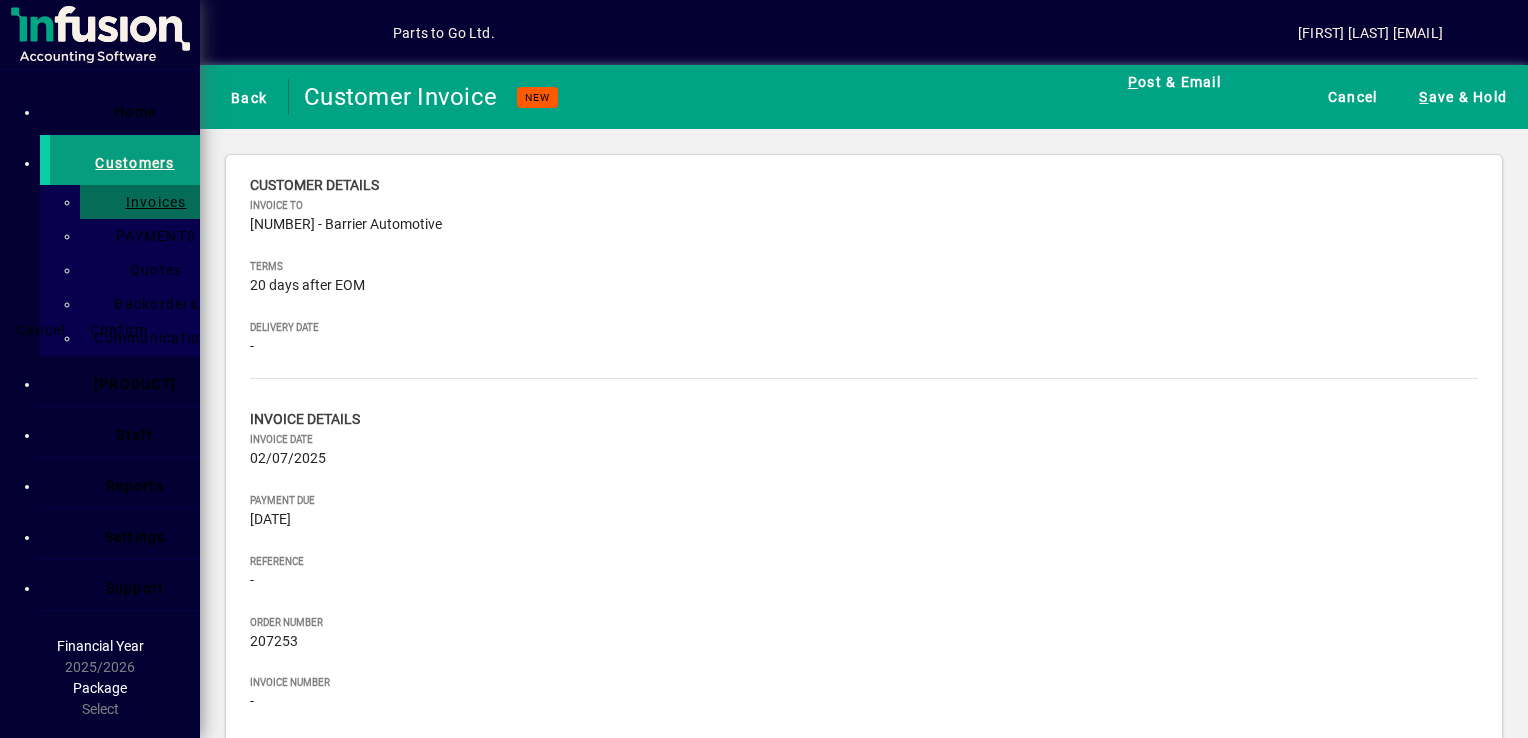 click on "Confirm" at bounding box center [119, 330] 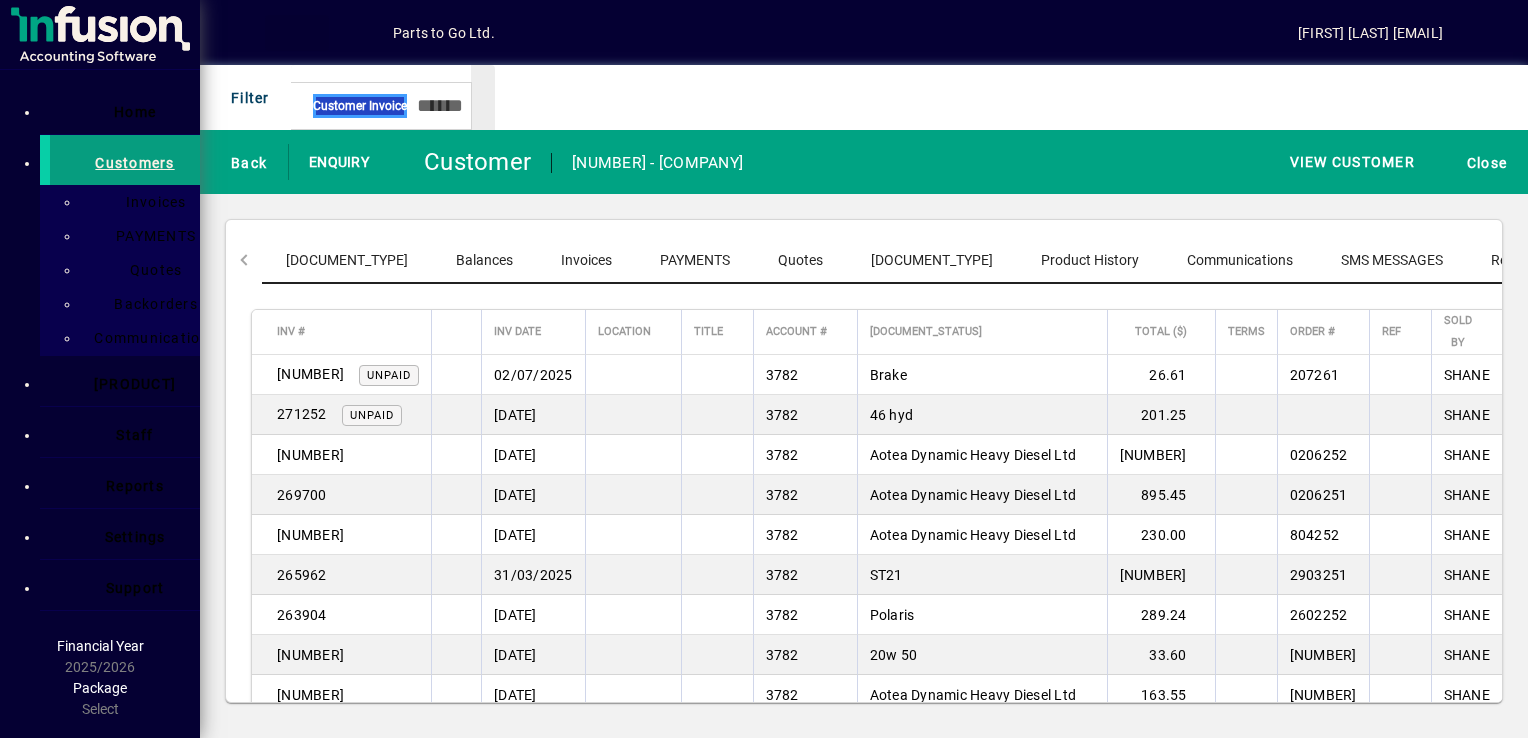 click at bounding box center (297, 33) 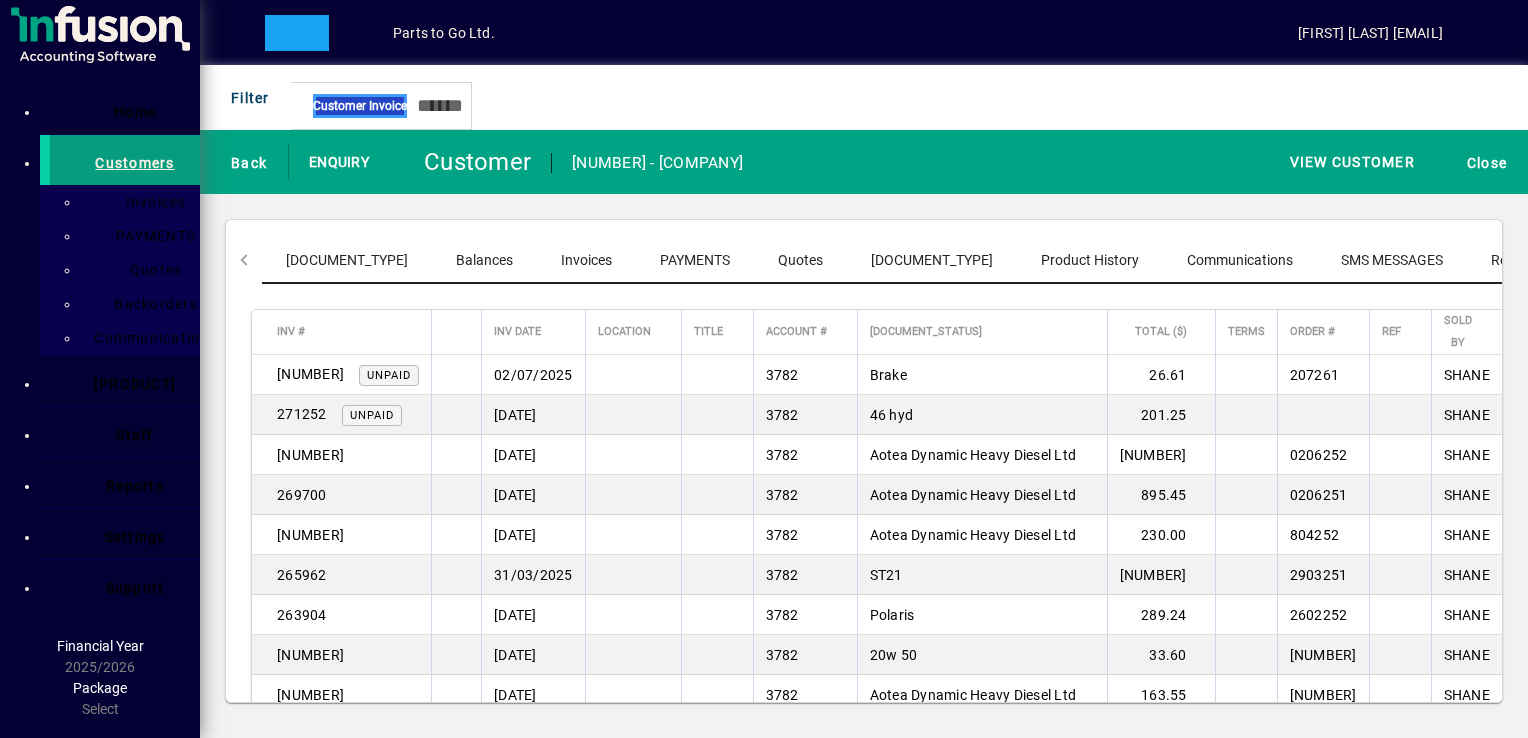 click on "Invoice" at bounding box center [320, 198] 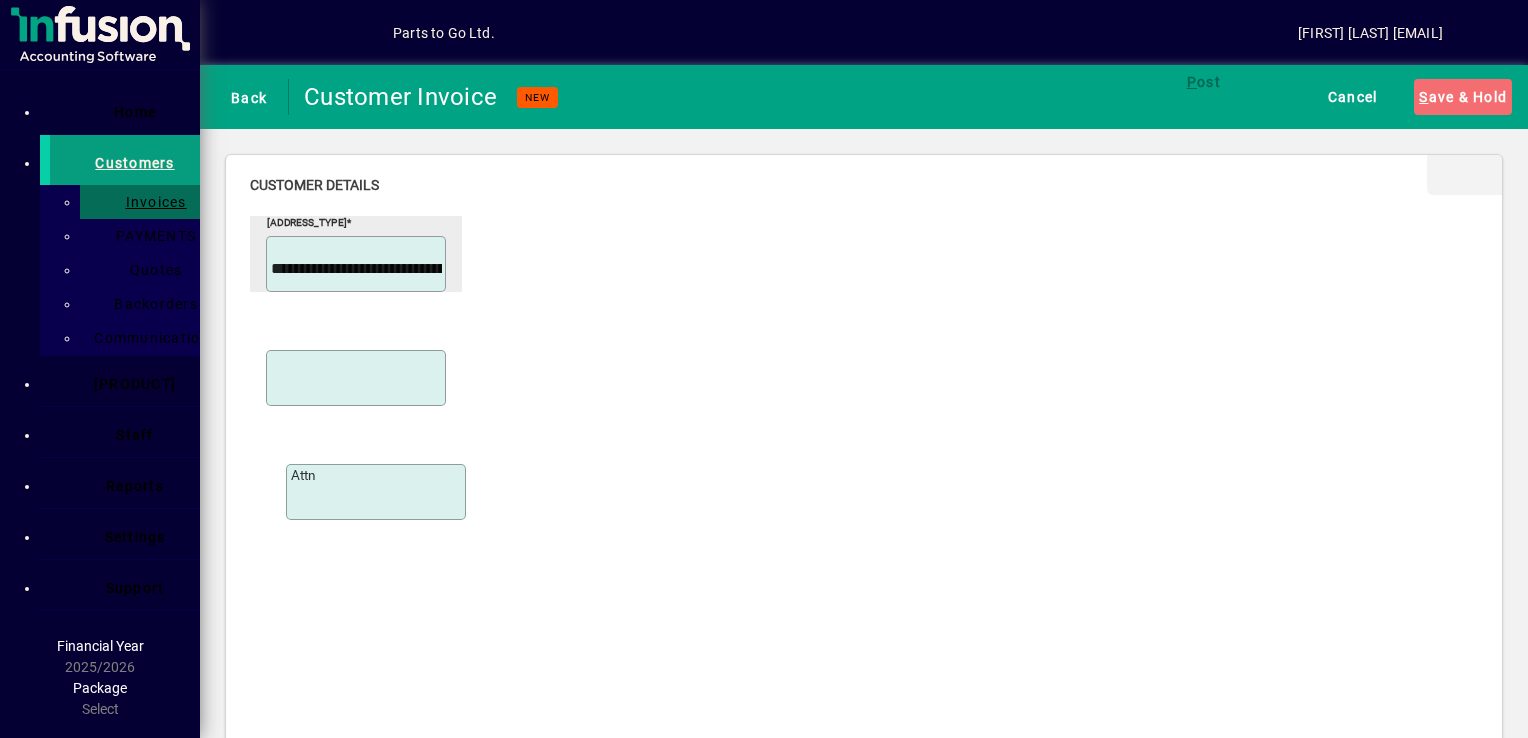 type on "**********" 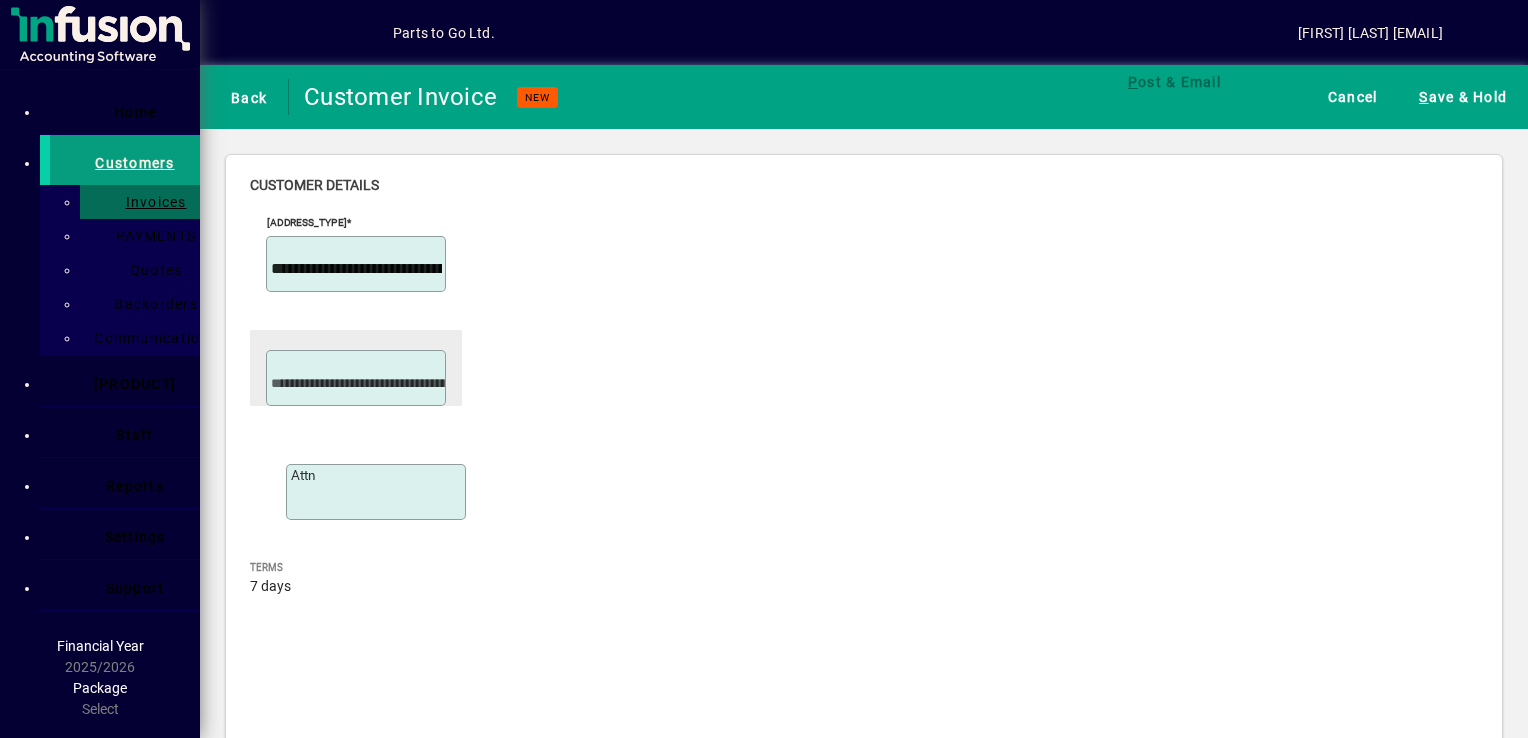 click at bounding box center [358, 383] 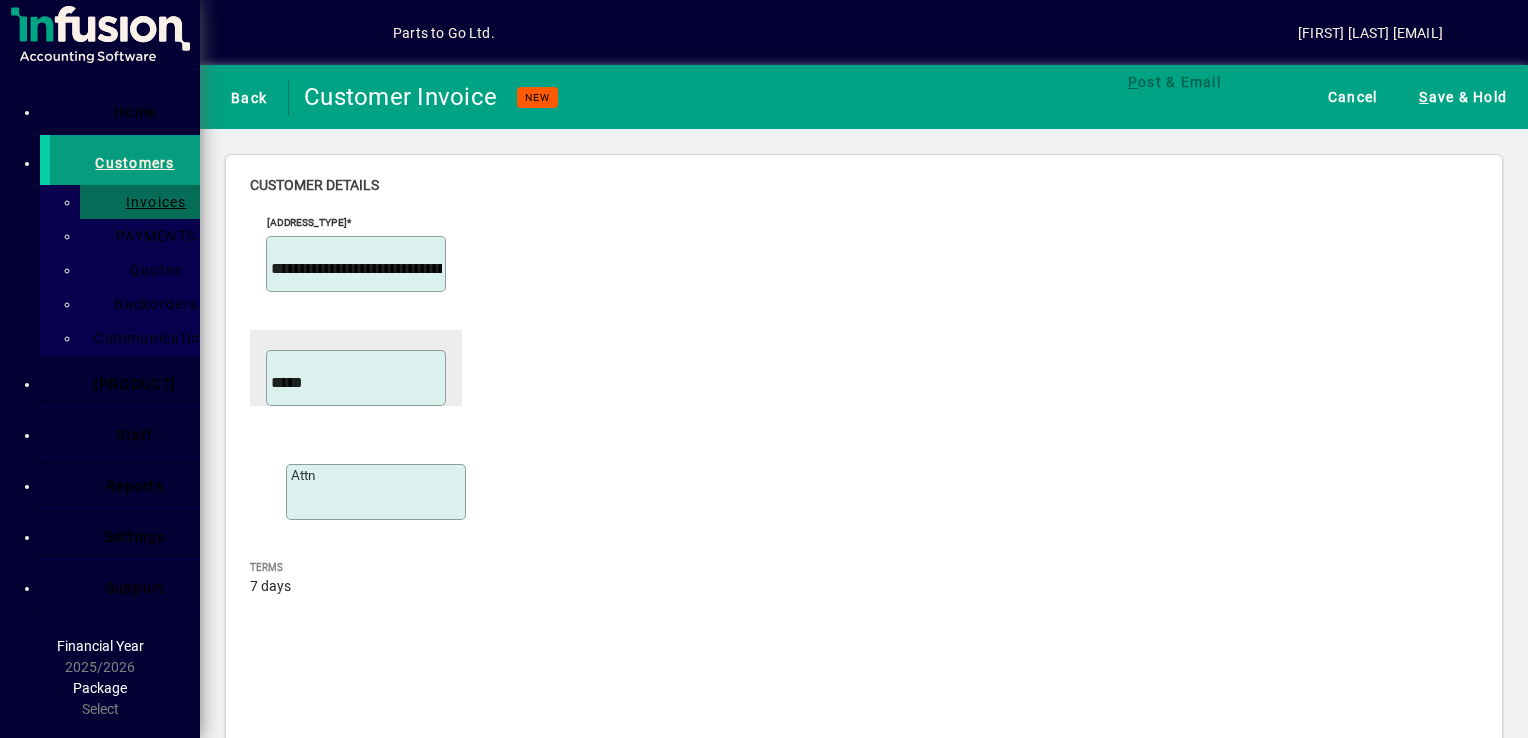 scroll, scrollTop: 700, scrollLeft: 0, axis: vertical 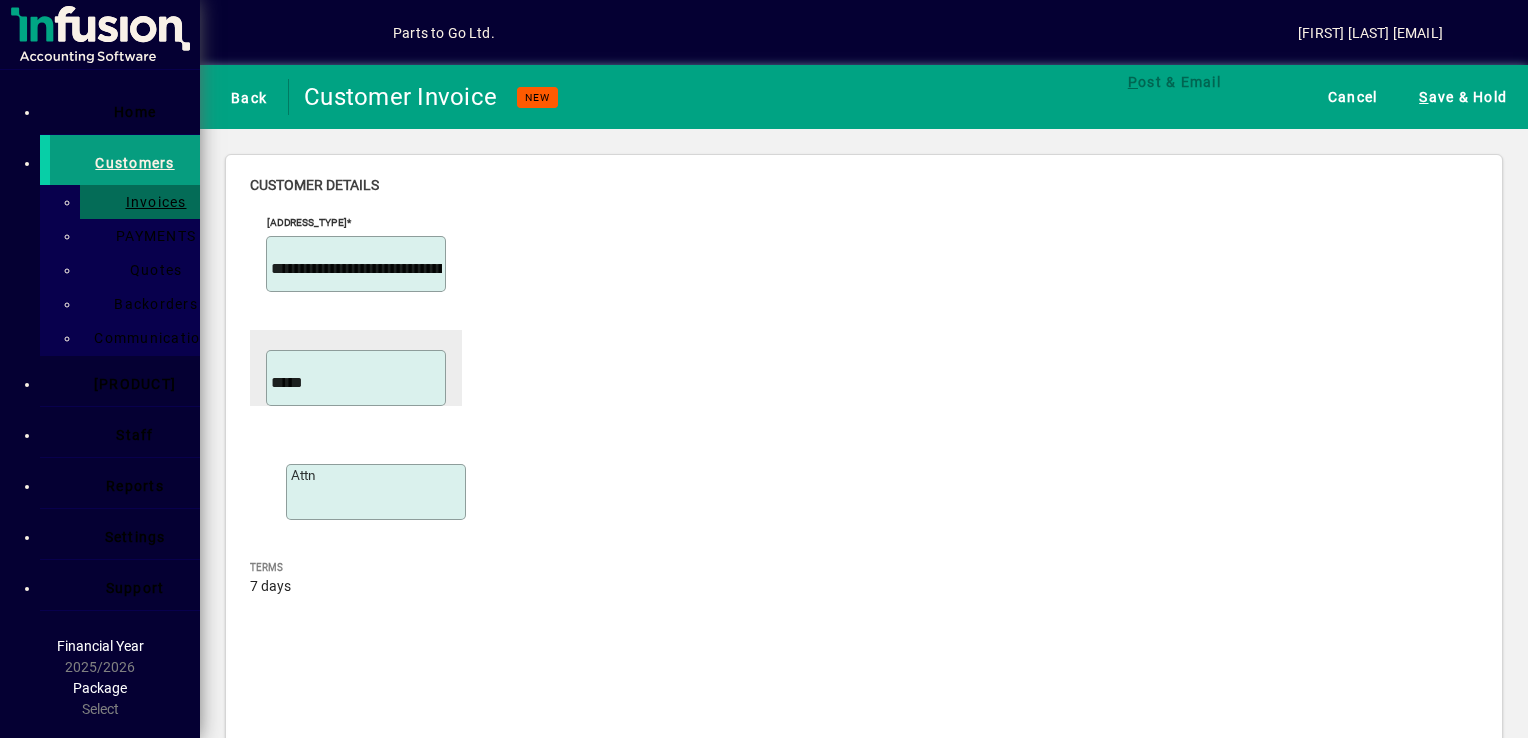 type on "*****" 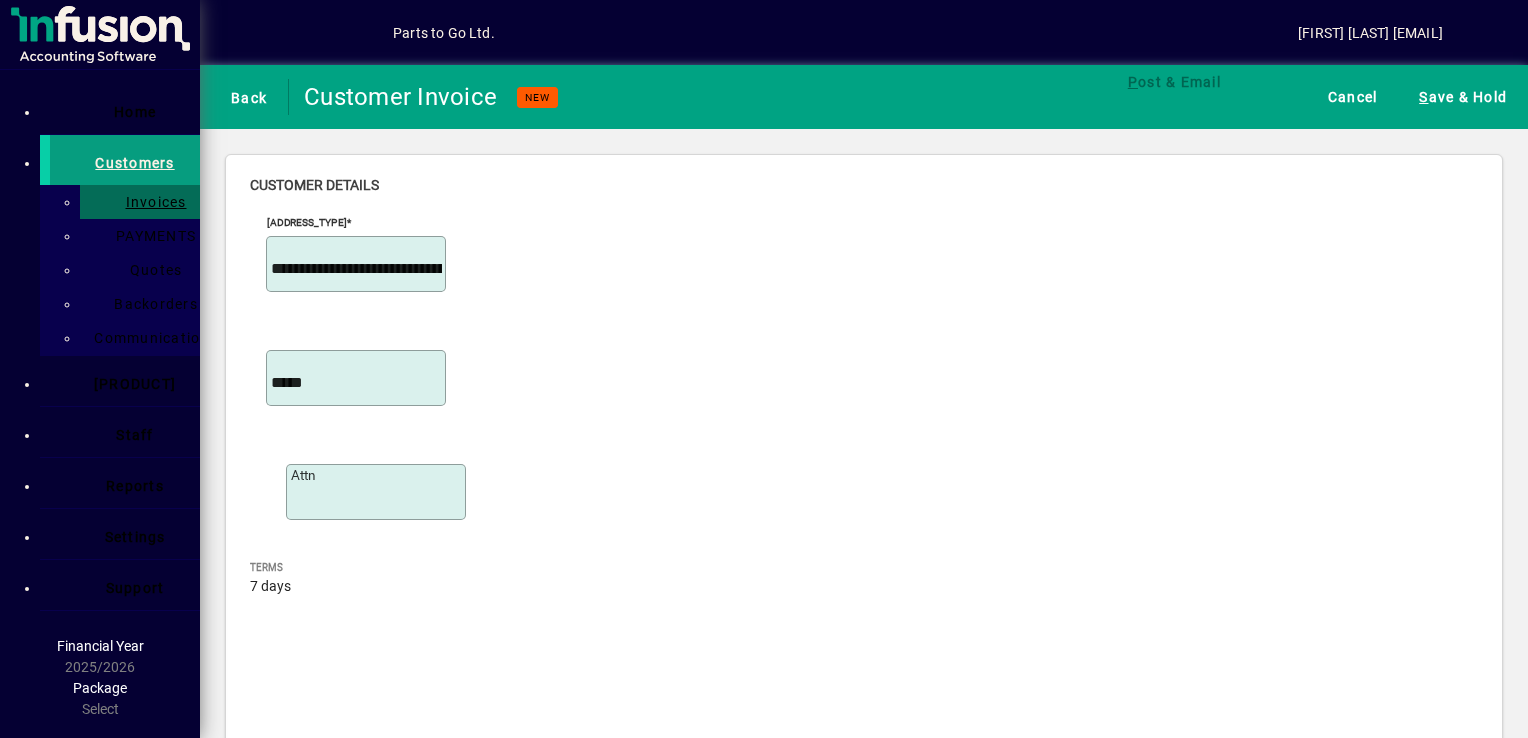 type on "********" 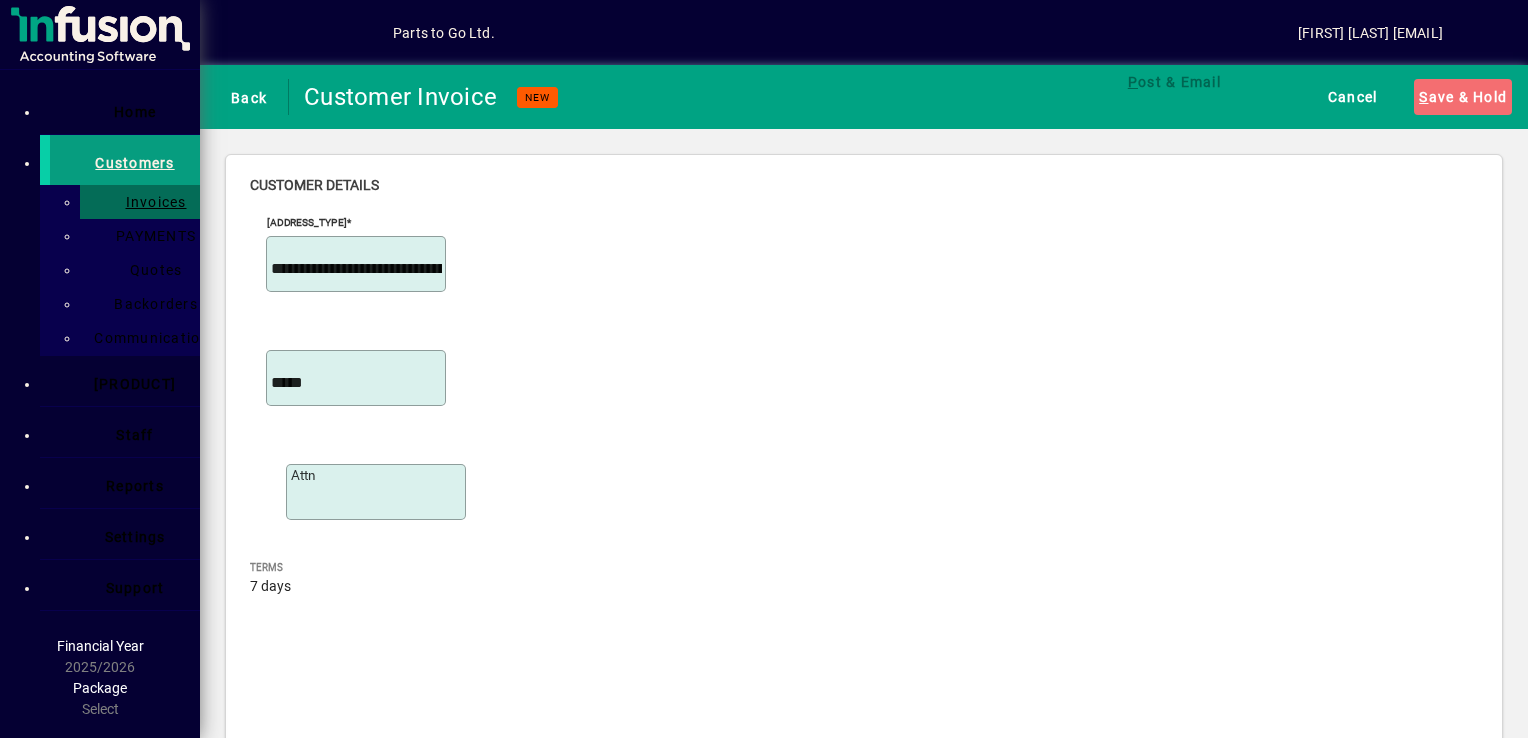 scroll, scrollTop: 104, scrollLeft: 0, axis: vertical 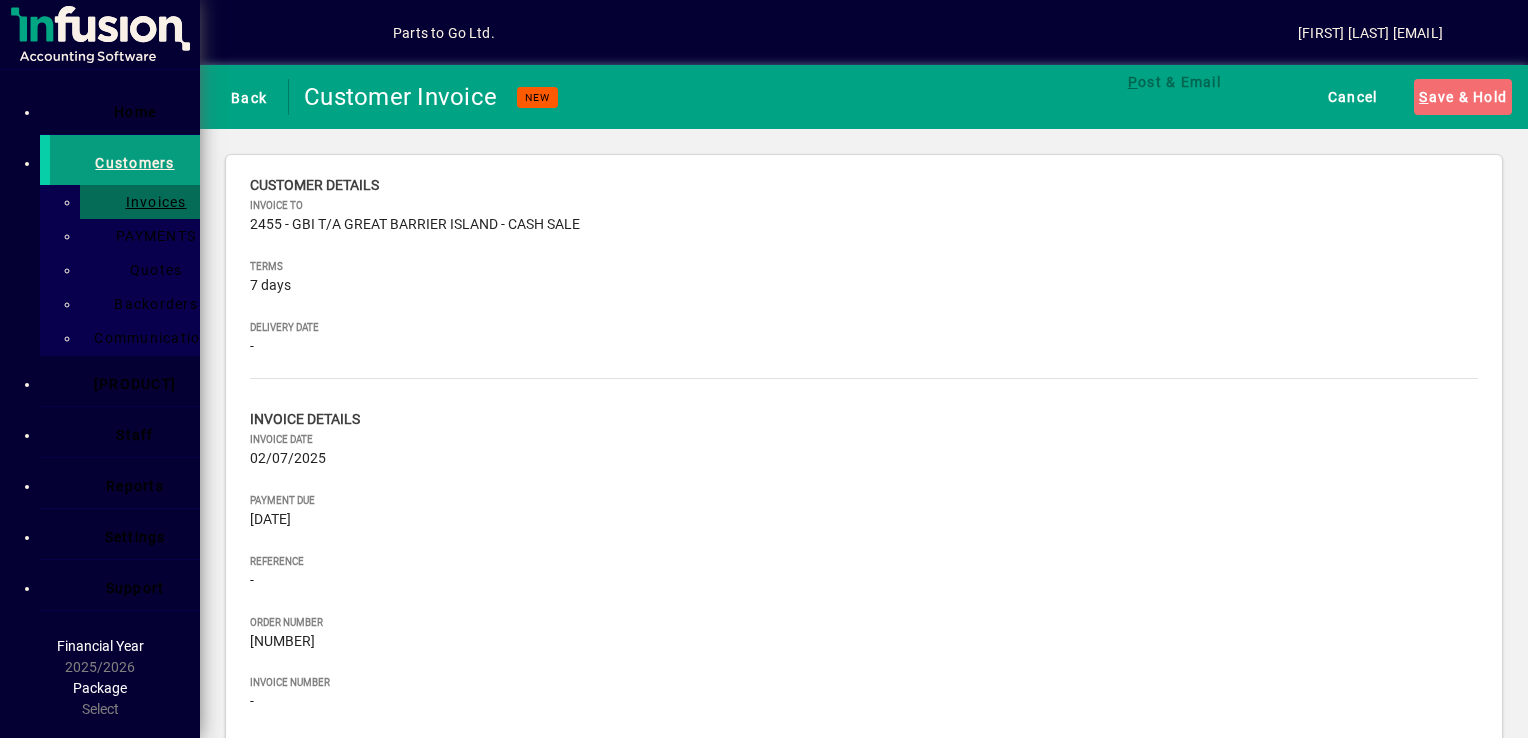 type on "******" 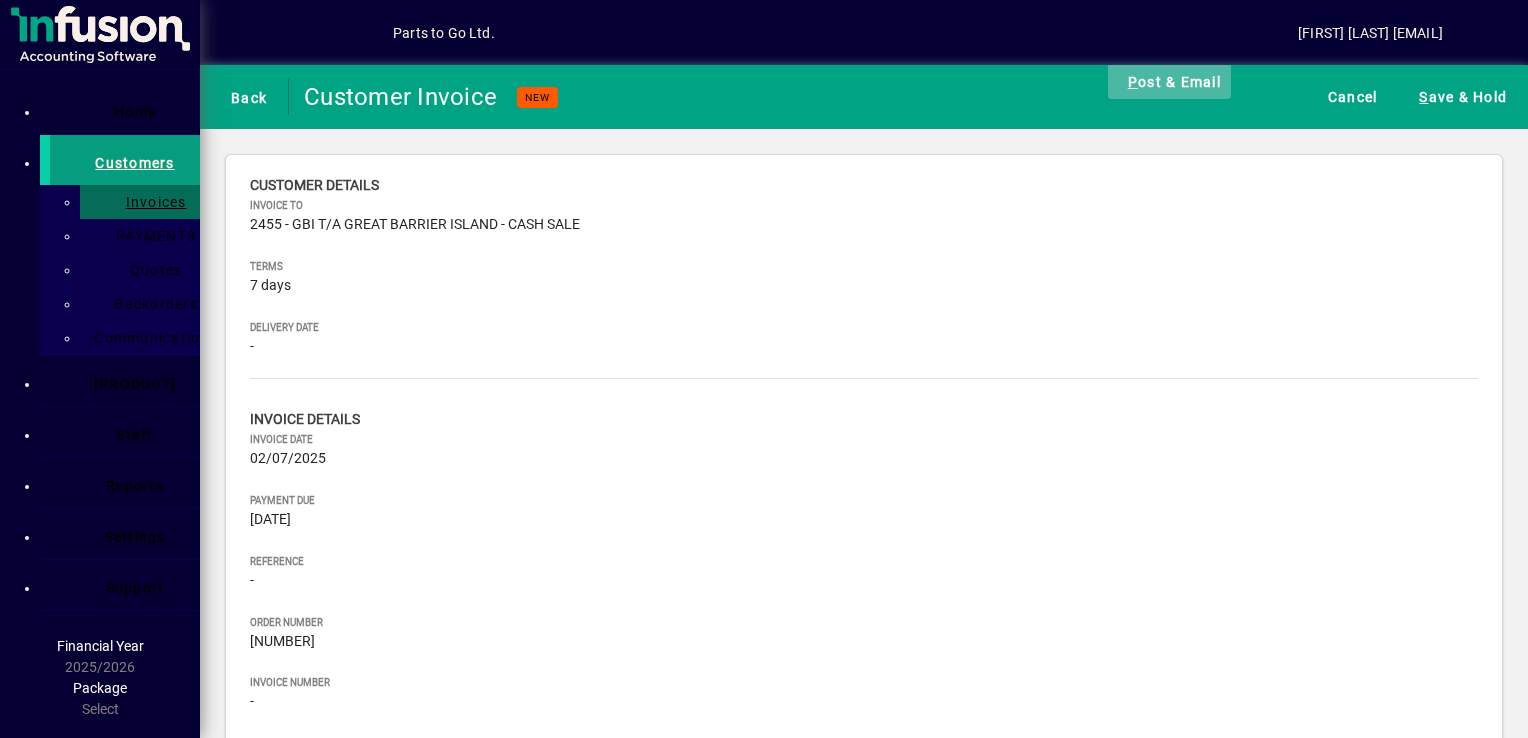 click on "P ost & Email" at bounding box center [1169, 81] 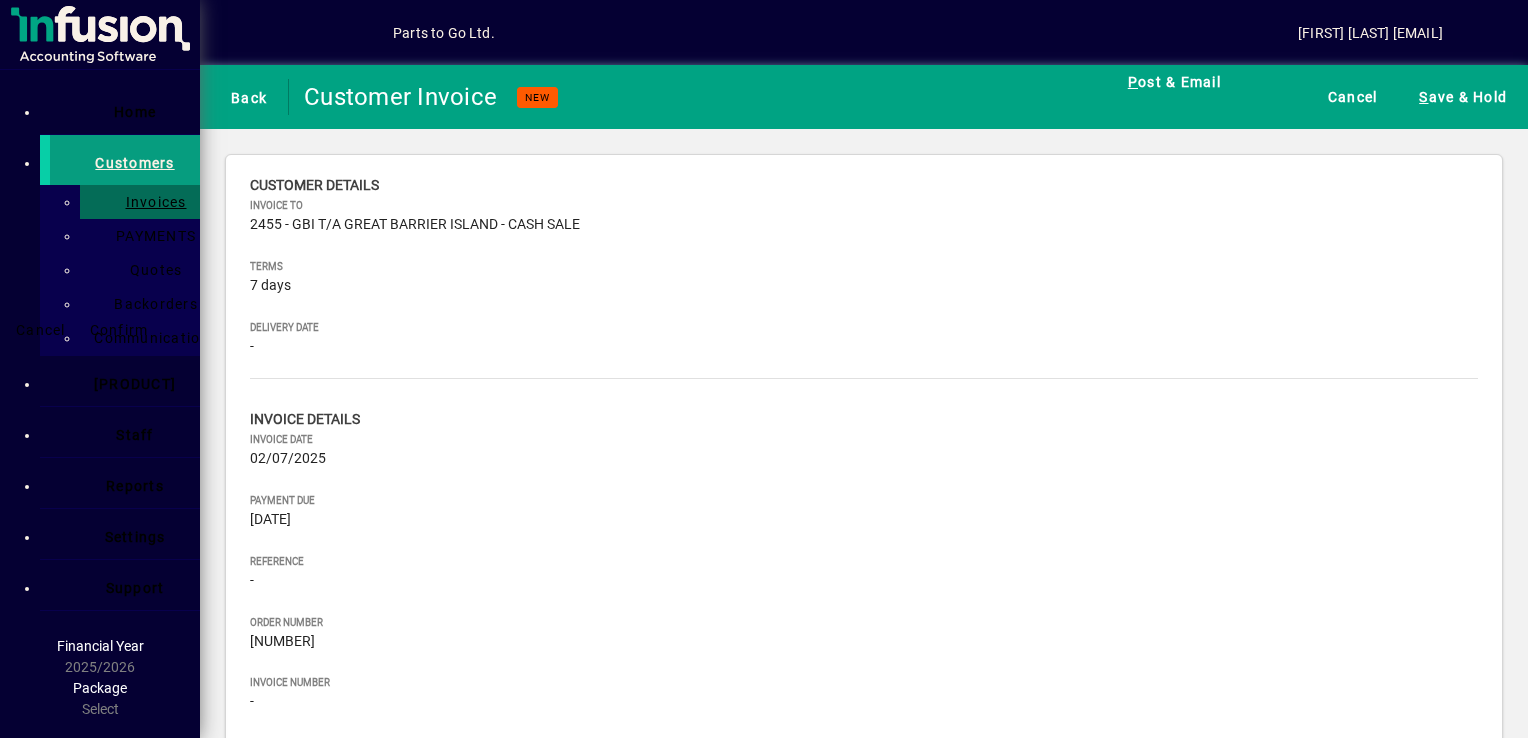 click on "Confirm" at bounding box center (119, 330) 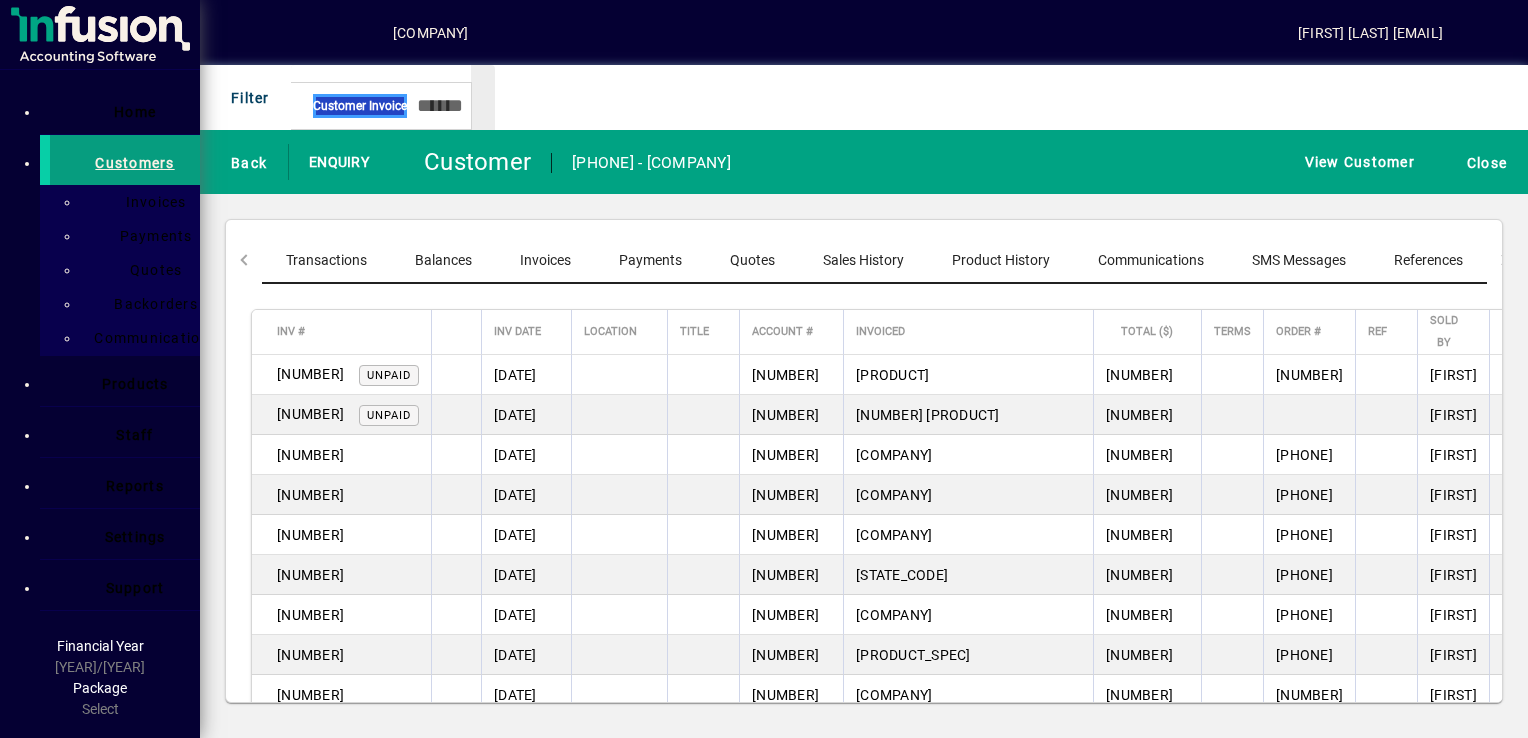 scroll, scrollTop: 0, scrollLeft: 0, axis: both 